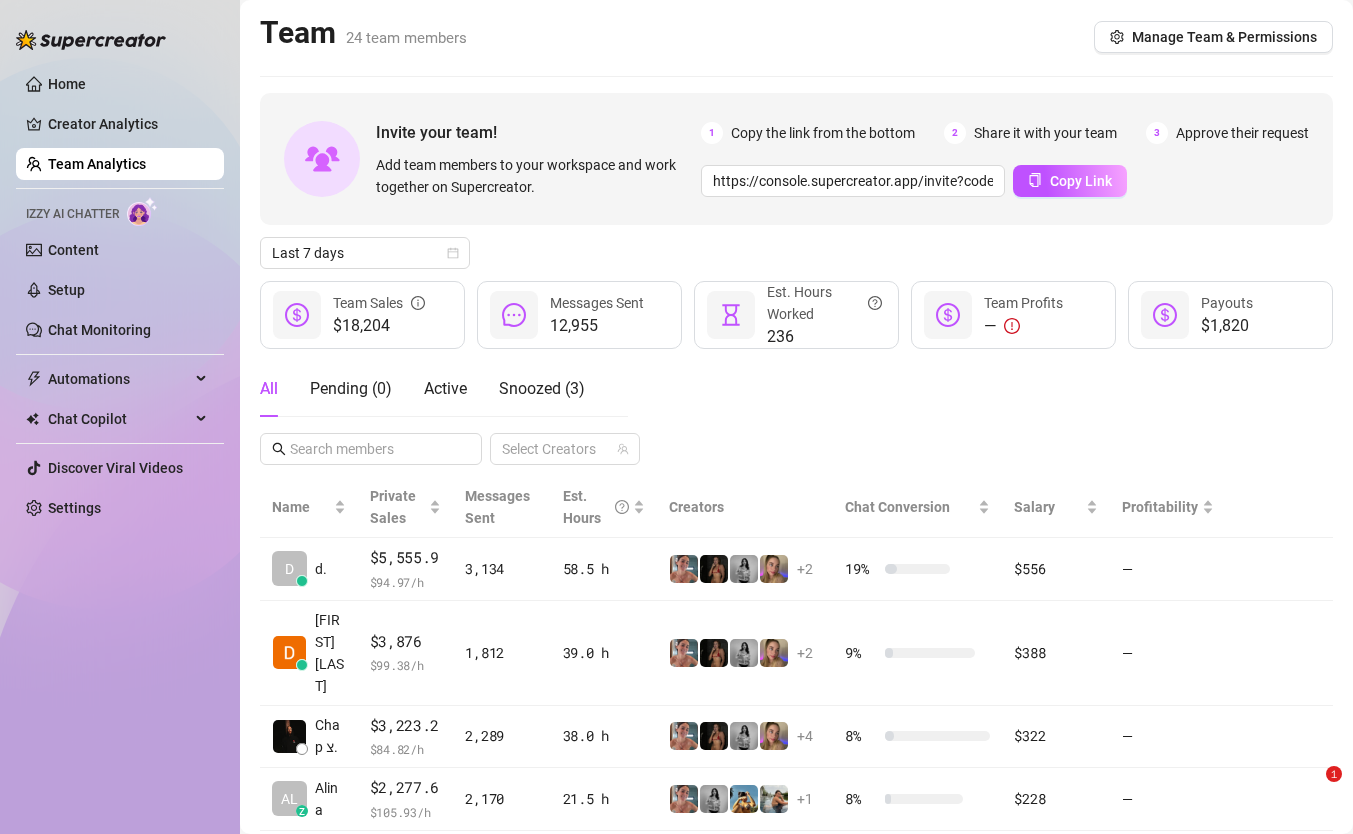 scroll, scrollTop: 0, scrollLeft: 0, axis: both 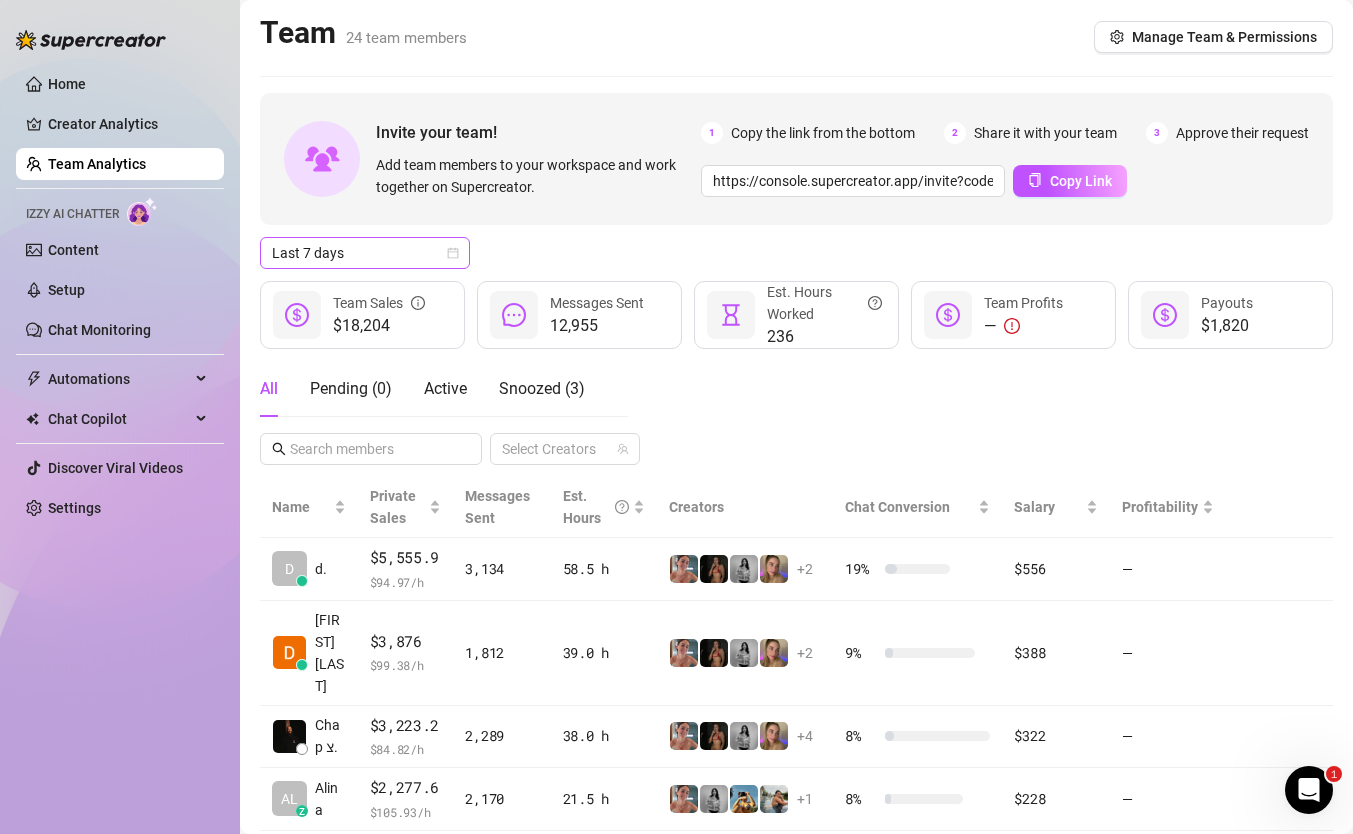 click on "Last 7 days" at bounding box center [365, 253] 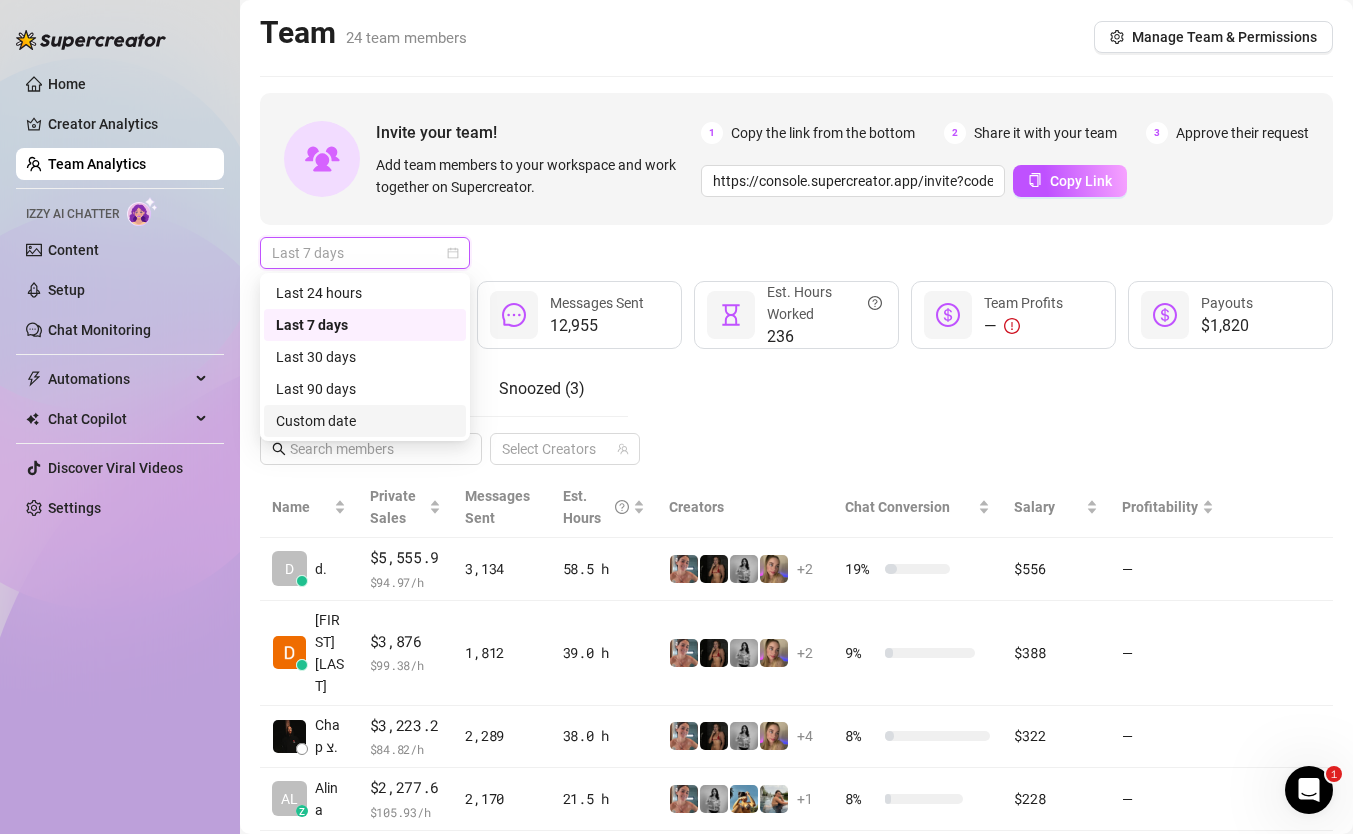 click on "Custom date" at bounding box center [365, 421] 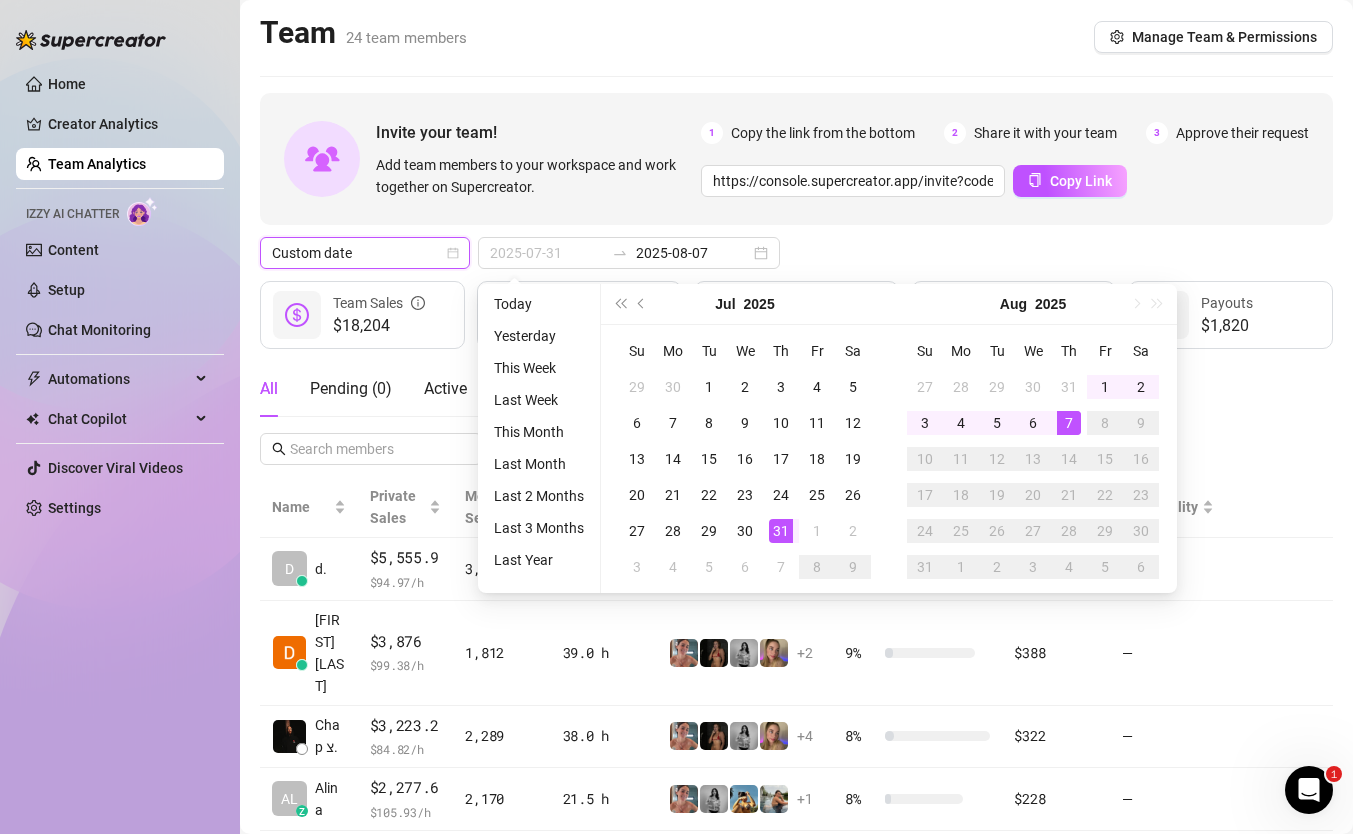 type on "2025-08-07" 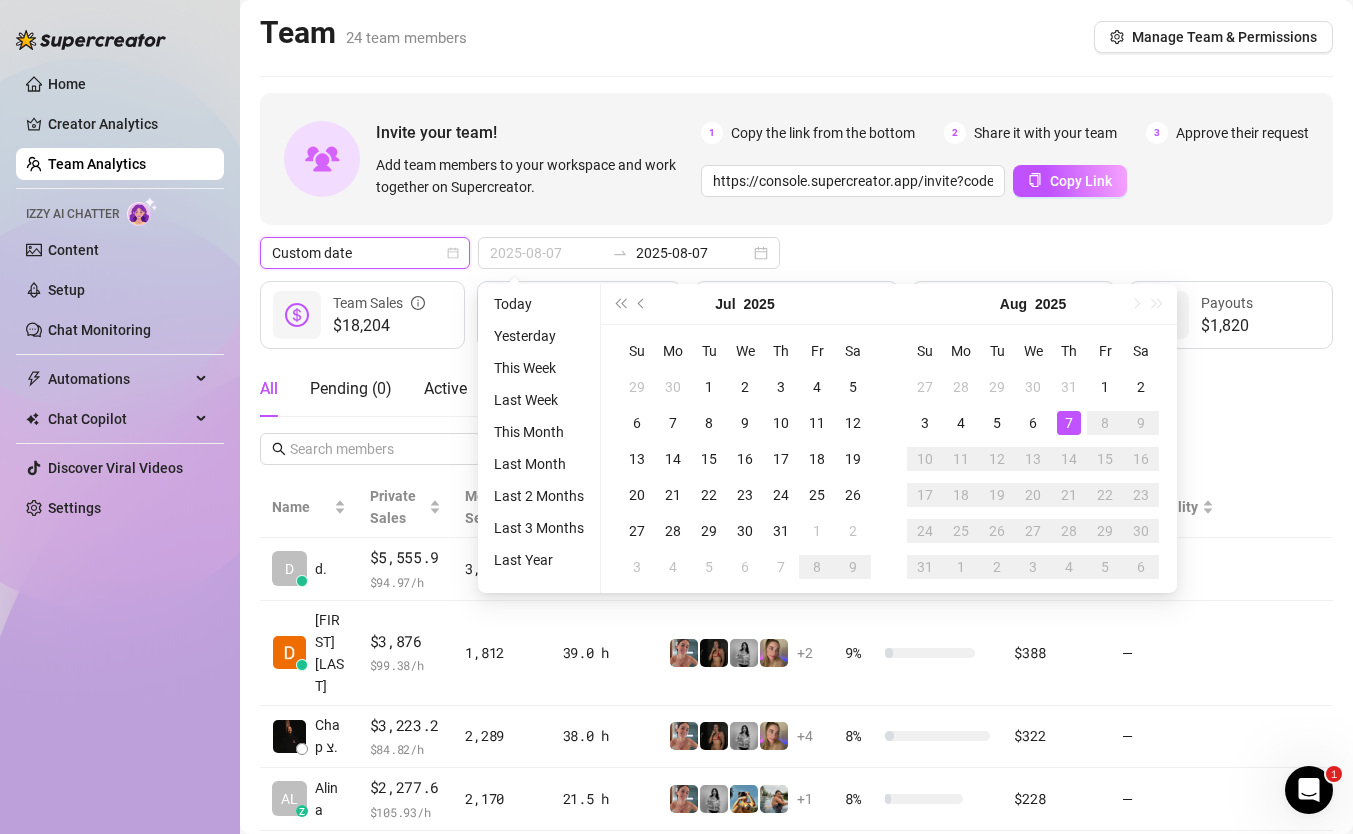 click on "7" at bounding box center (1069, 423) 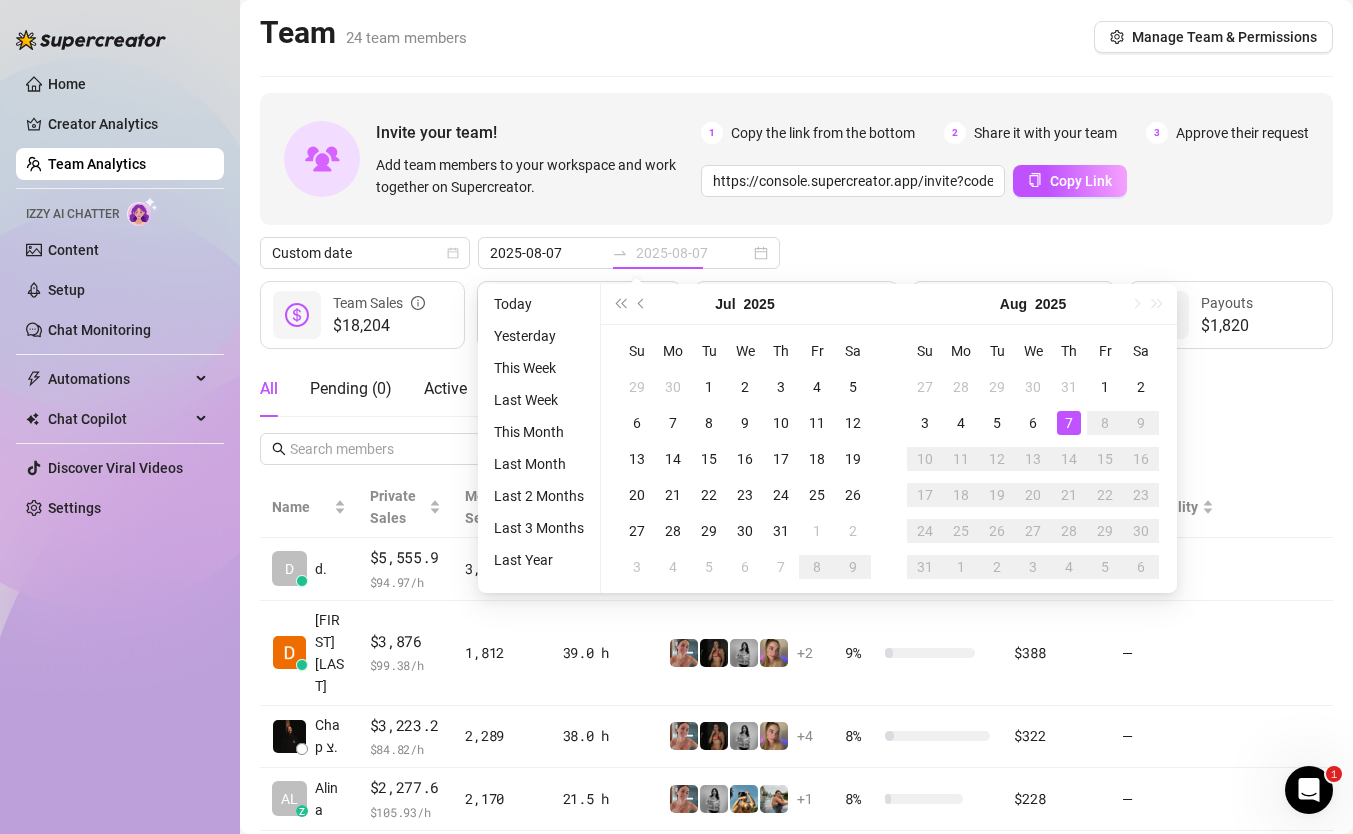 click on "7" at bounding box center (1069, 423) 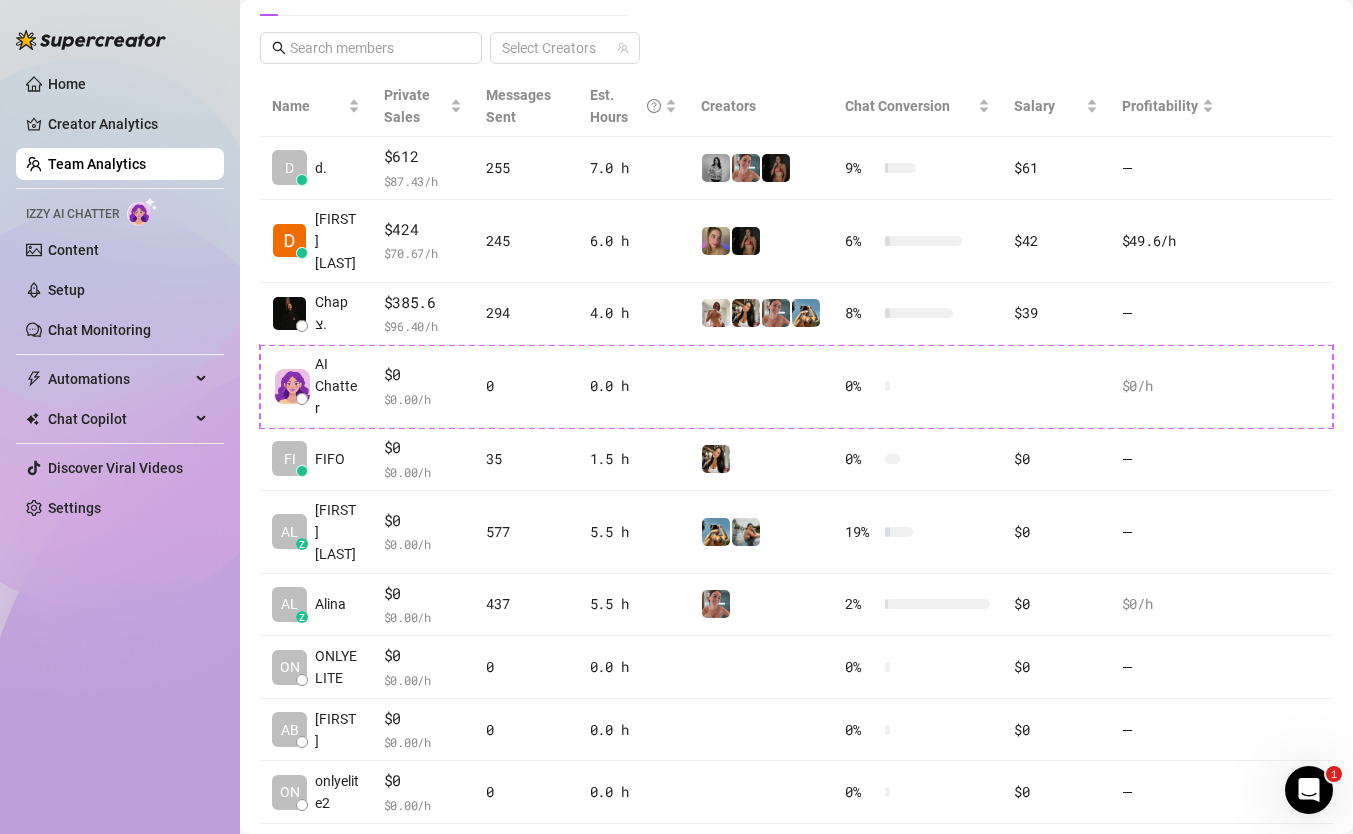 scroll, scrollTop: 403, scrollLeft: 0, axis: vertical 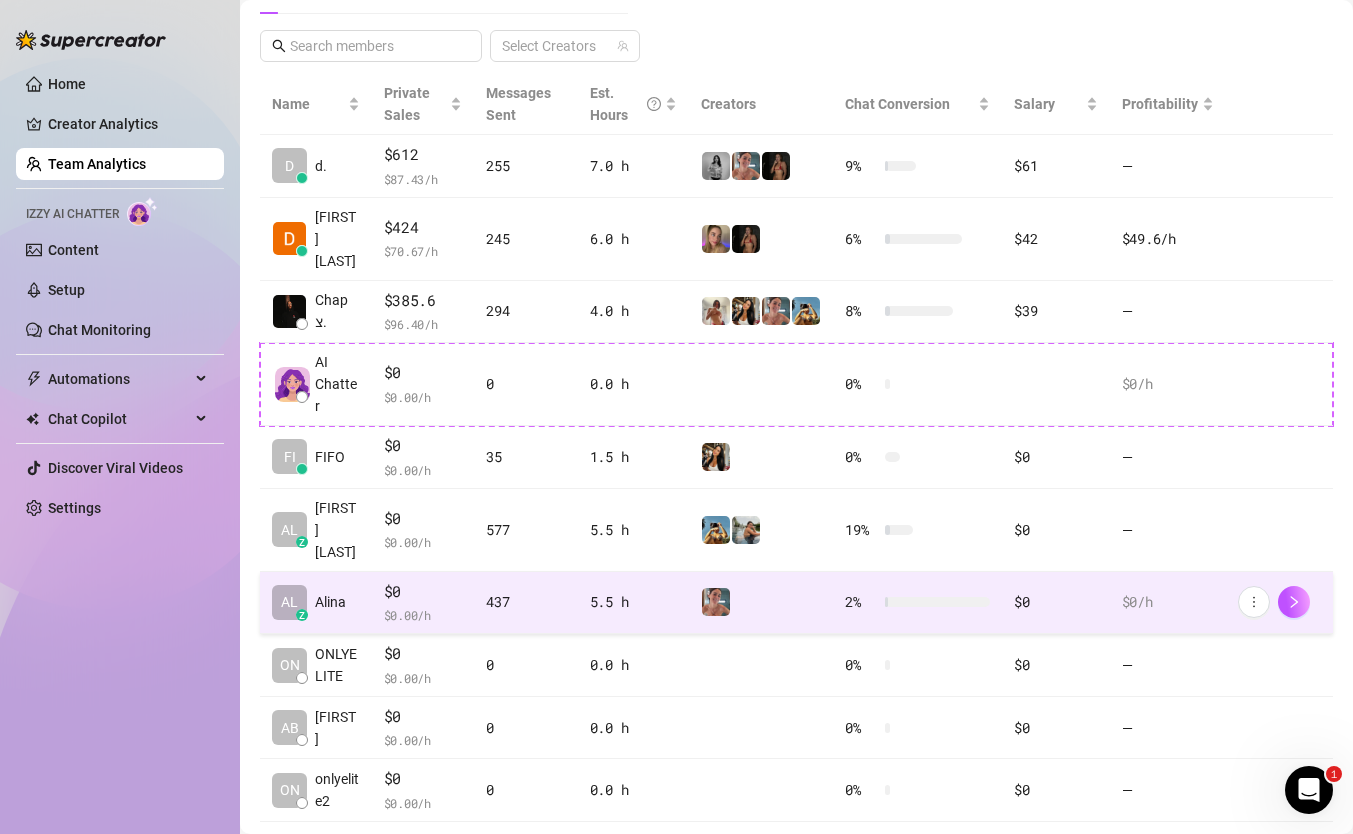 click on "5.5 h" at bounding box center [634, 603] 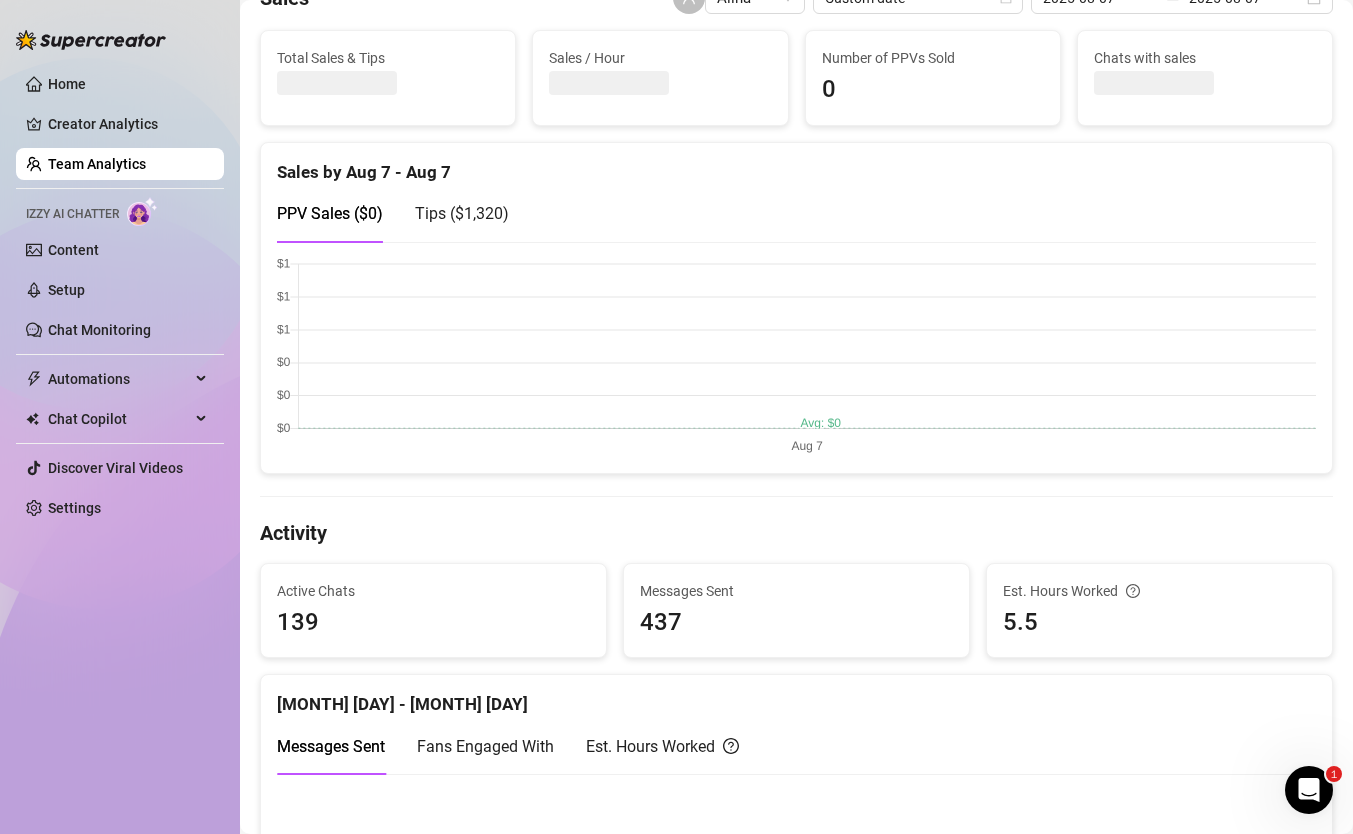 click on "Tips ( $1,320 )" at bounding box center [462, 213] 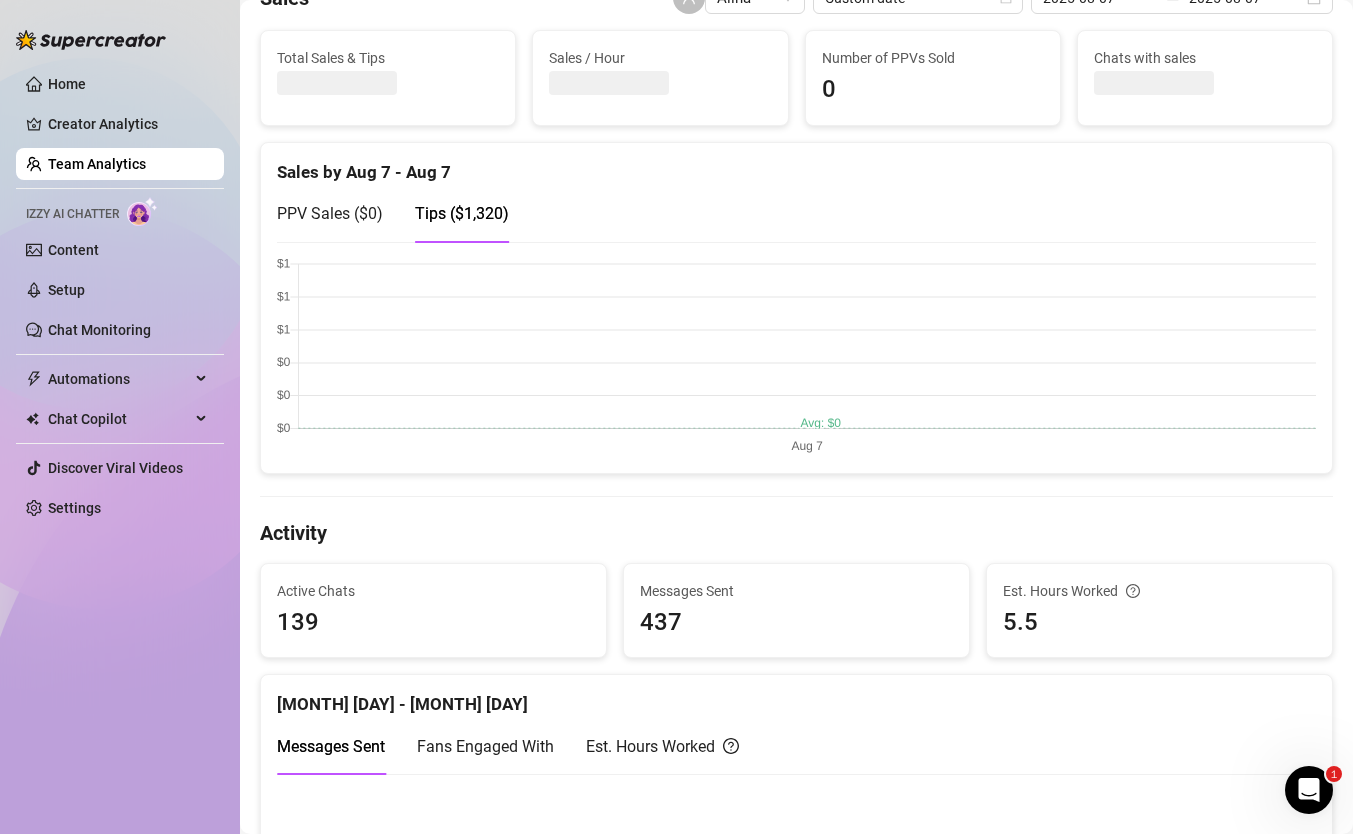 click on "PPV Sales ( $0 )" at bounding box center [330, 213] 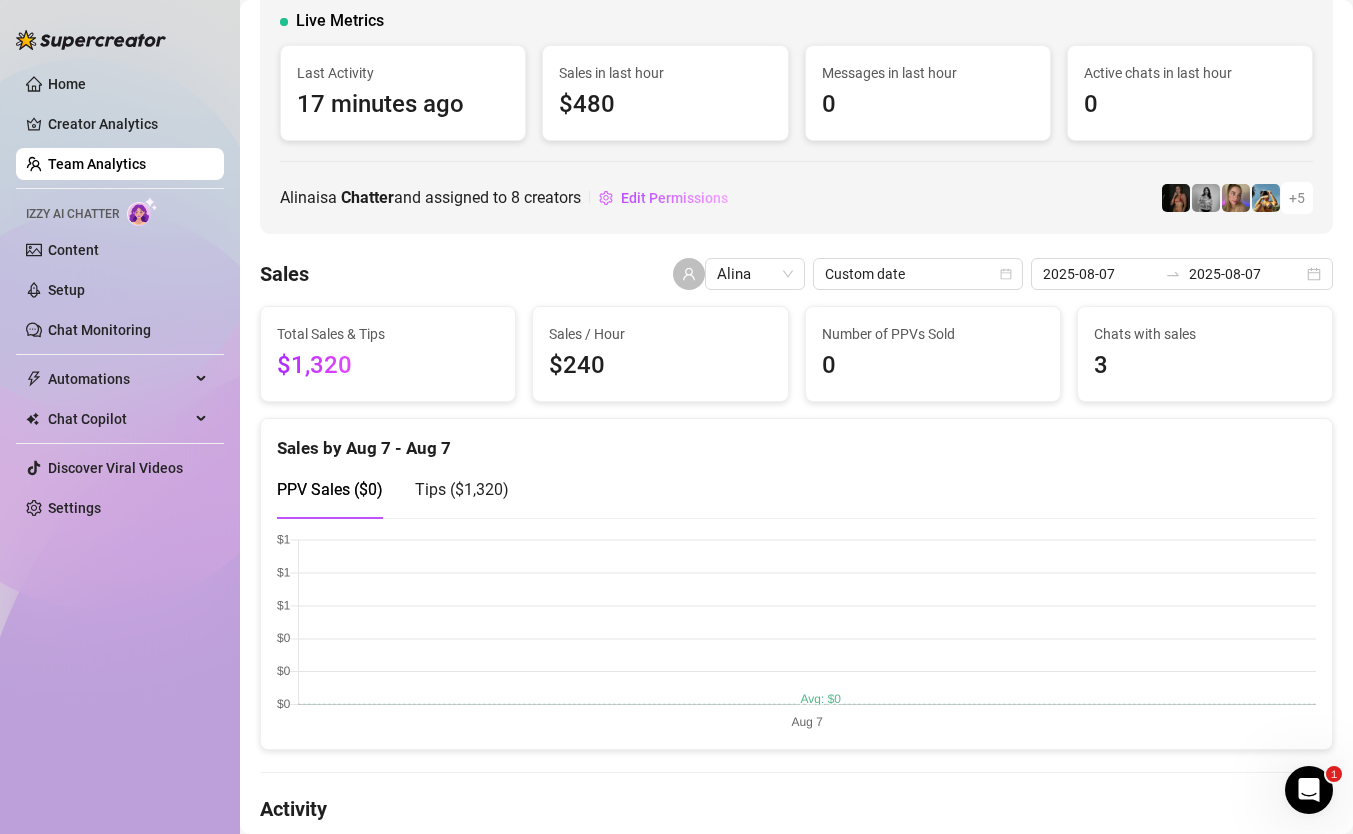 scroll, scrollTop: 0, scrollLeft: 0, axis: both 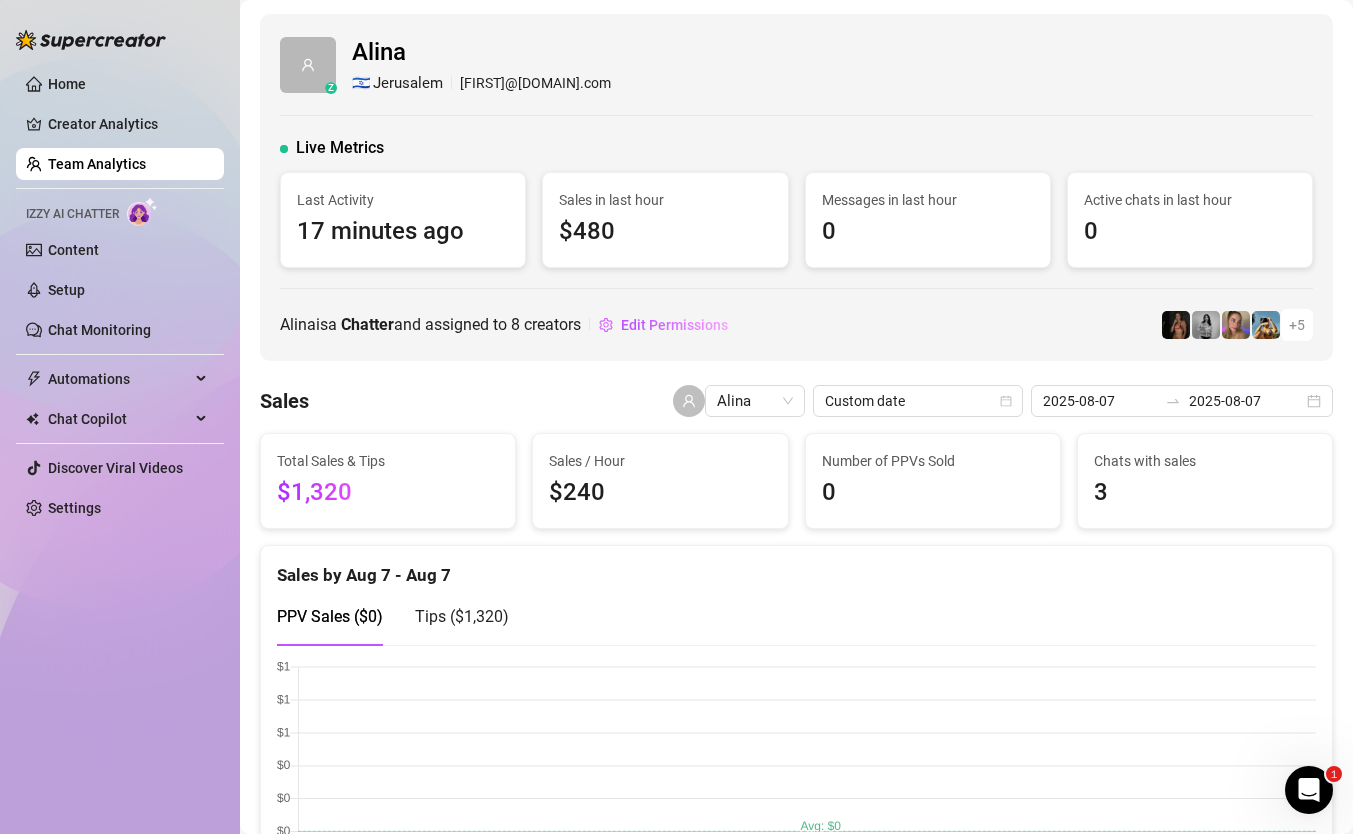 click on "Team Analytics" at bounding box center (97, 164) 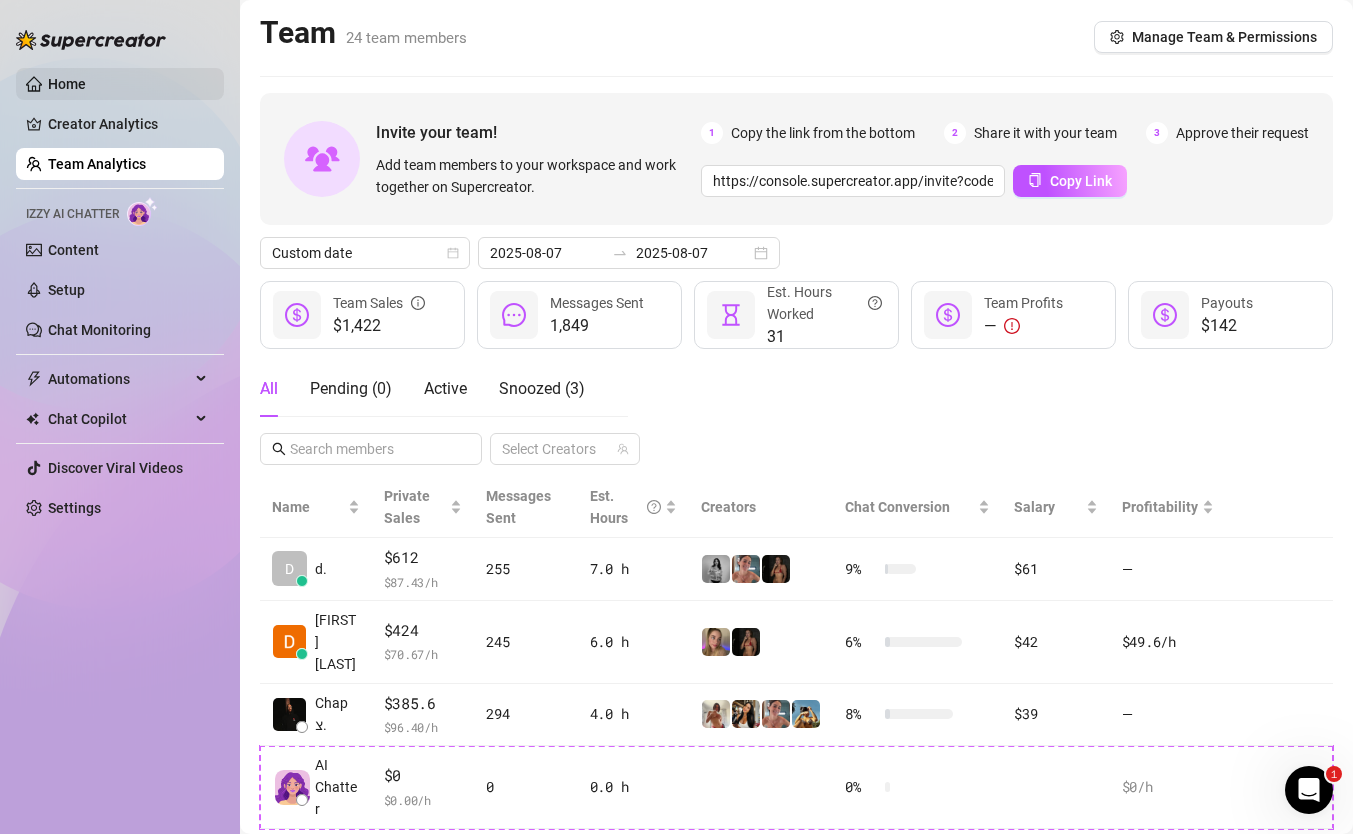 click on "Home" at bounding box center (67, 84) 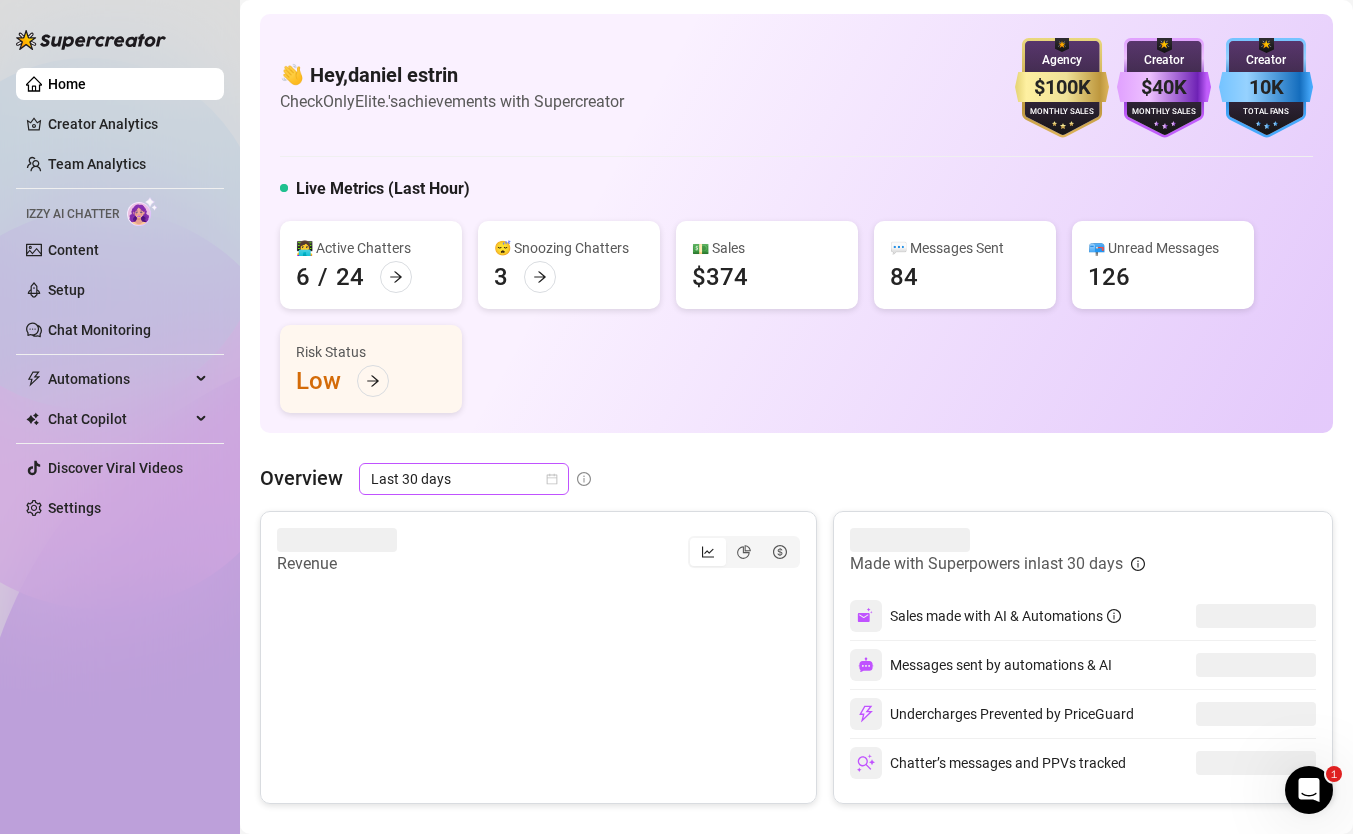 click on "Last 30 days" at bounding box center [464, 479] 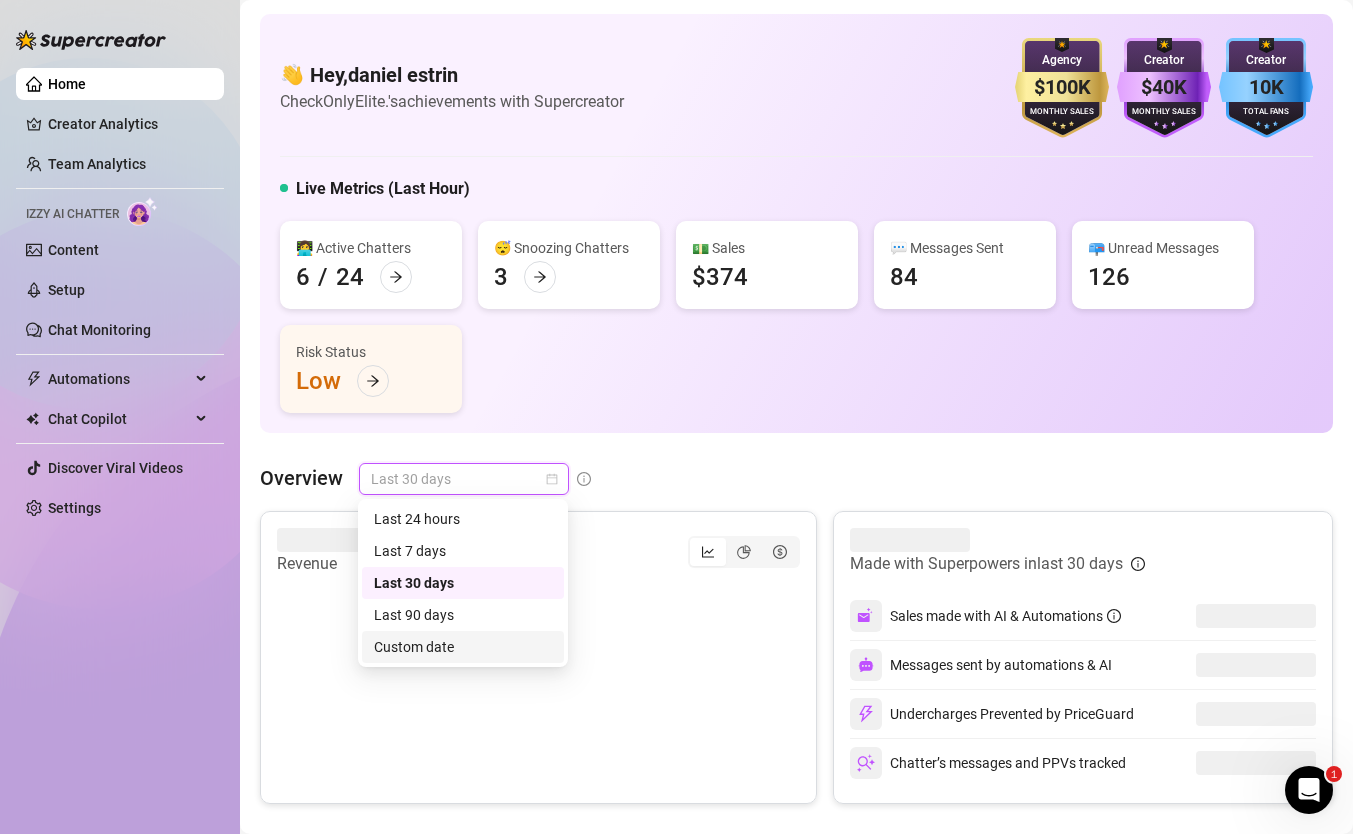 click on "Custom date" at bounding box center [463, 647] 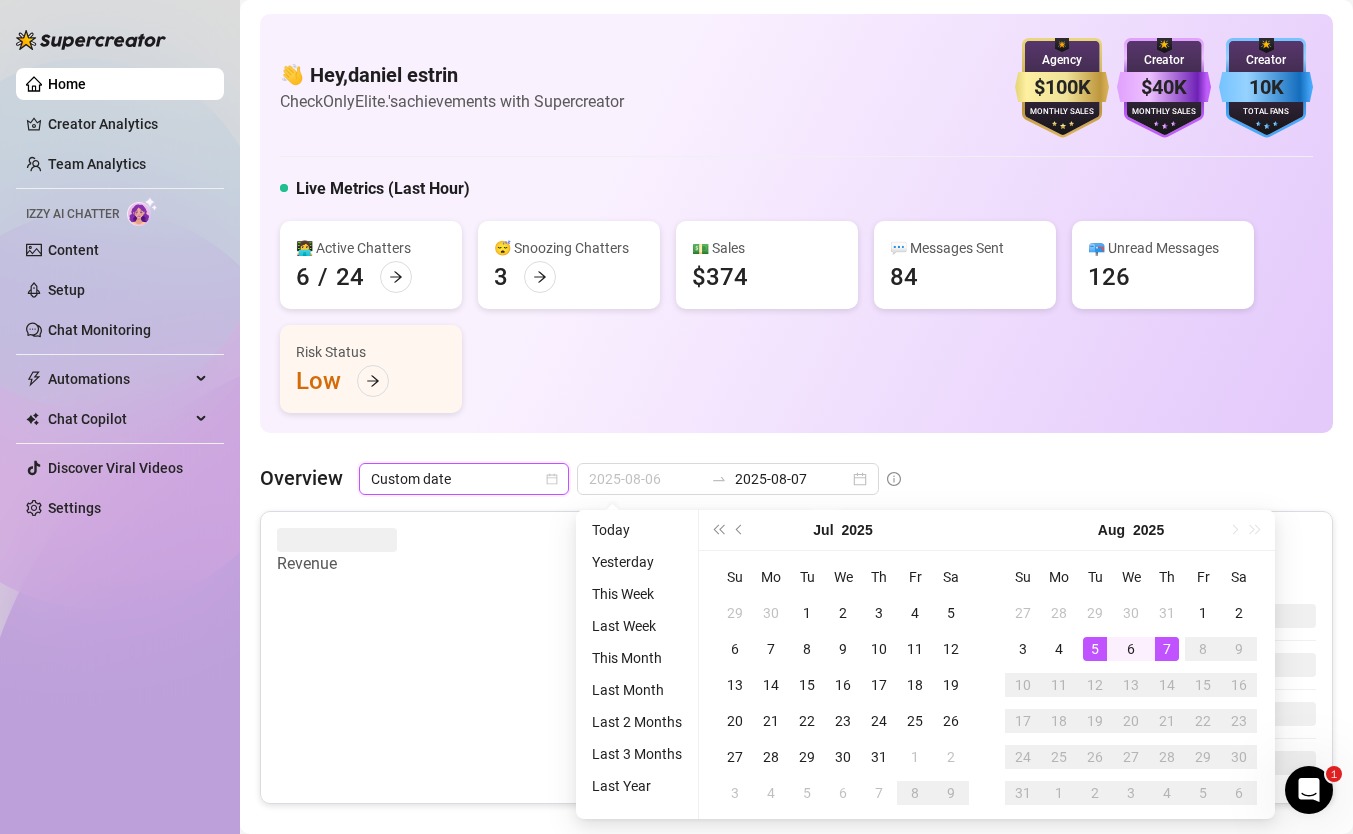 type on "2025-08-07" 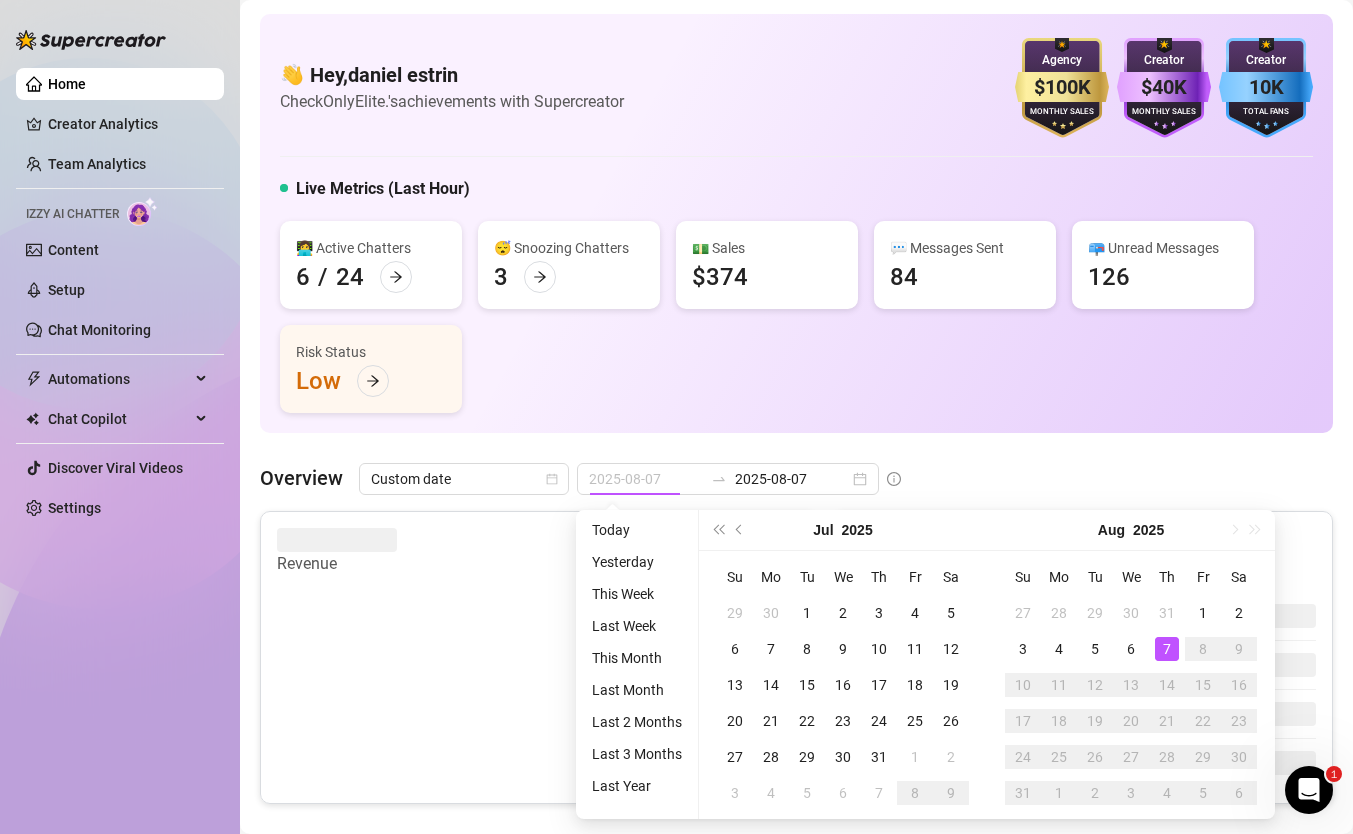 click on "7" at bounding box center (1167, 649) 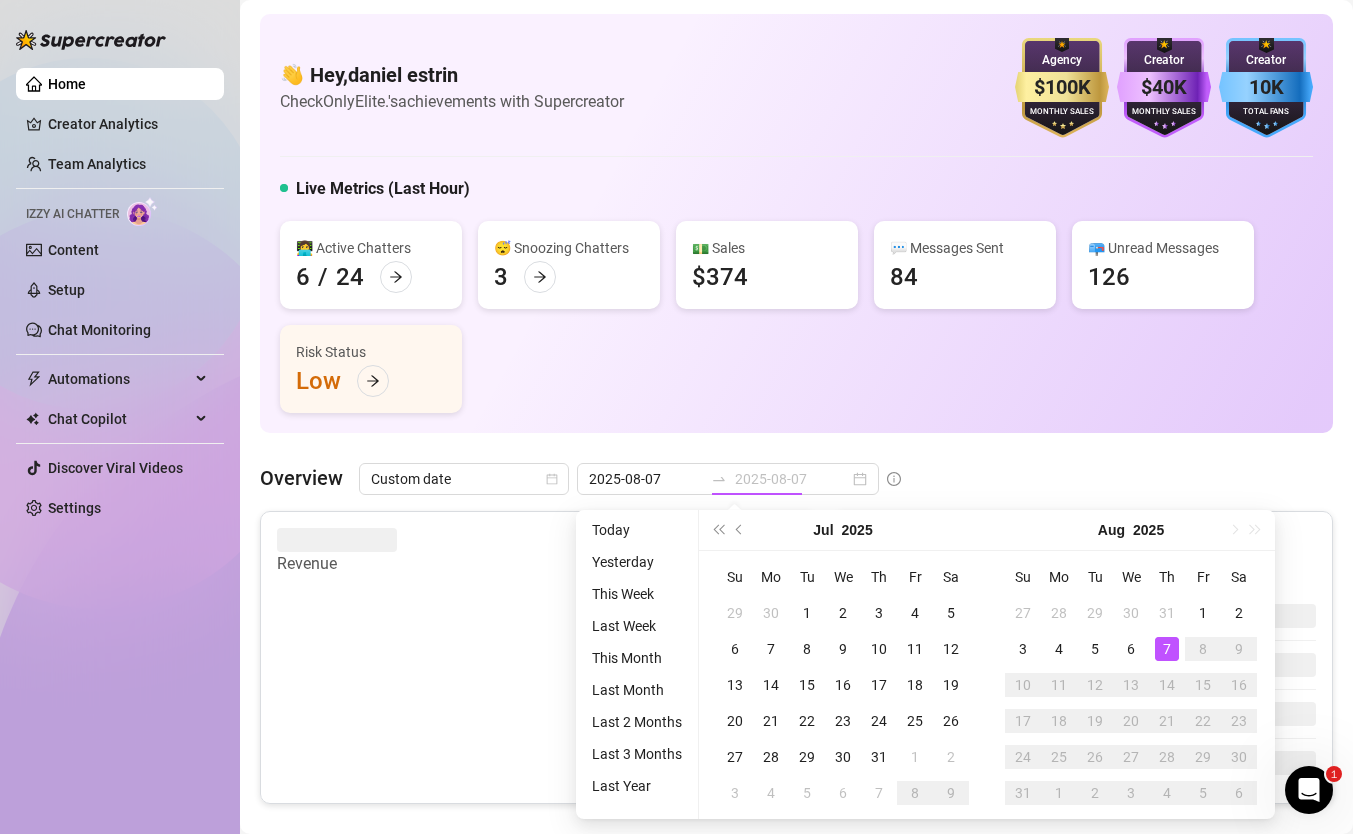 click on "7" at bounding box center (1167, 649) 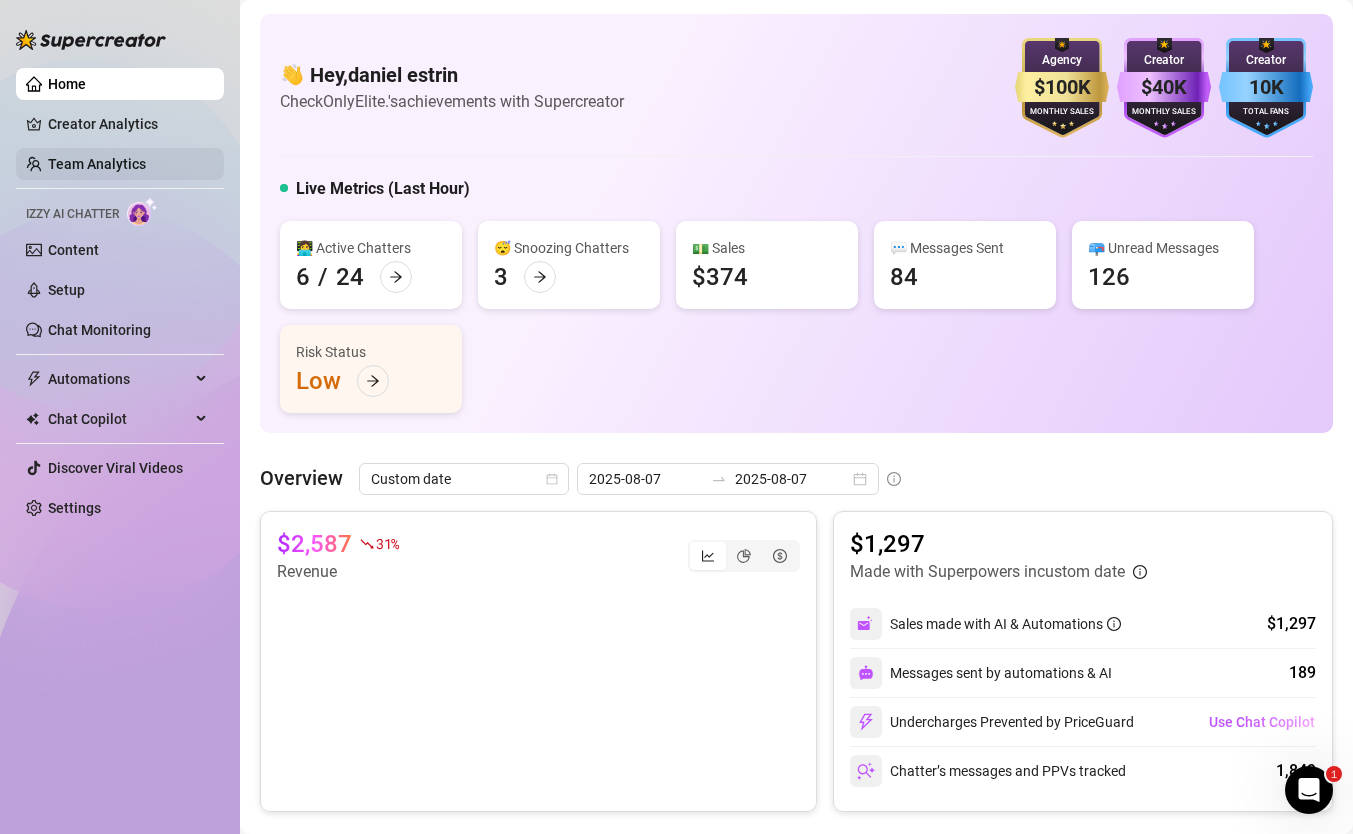 click on "Team Analytics" at bounding box center (97, 164) 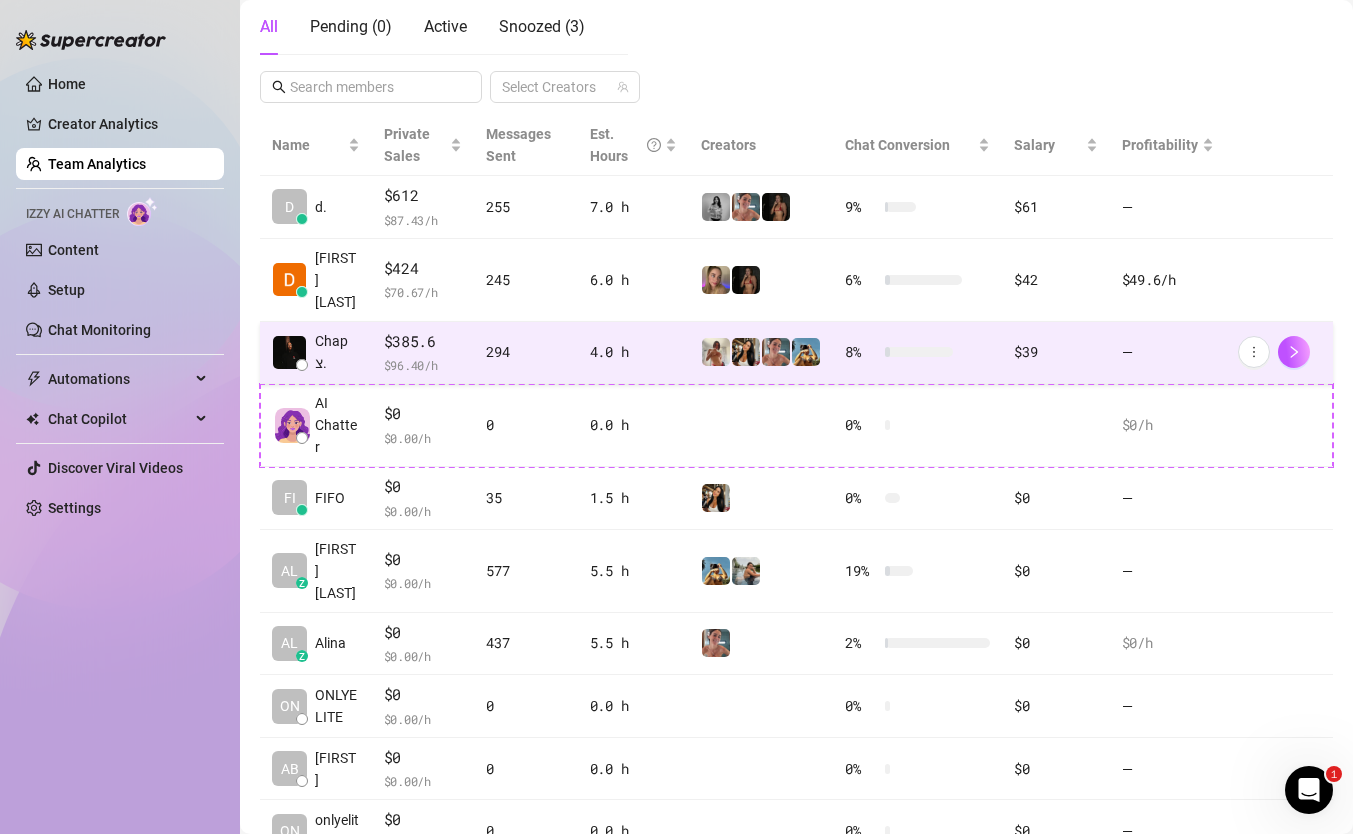 scroll, scrollTop: 379, scrollLeft: 0, axis: vertical 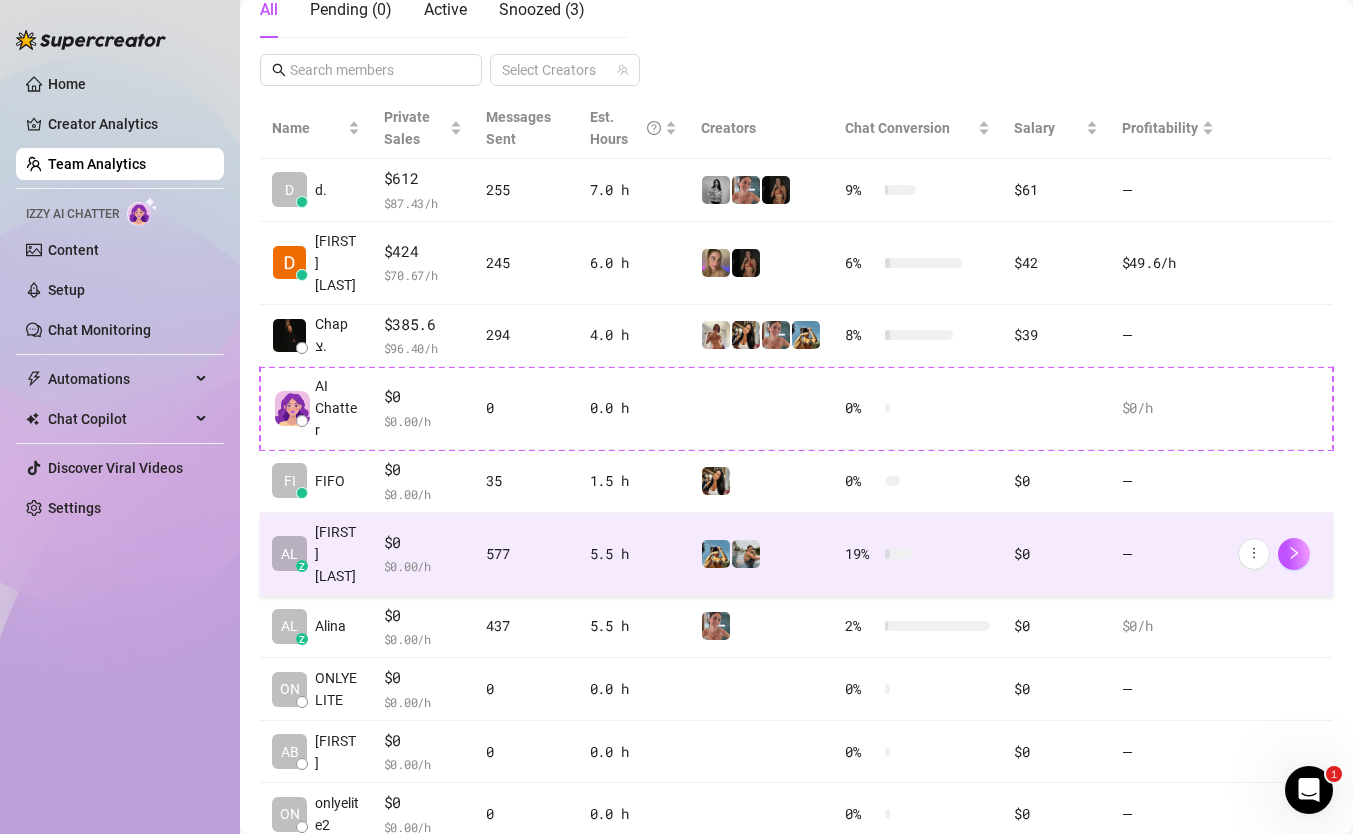 click on "577" at bounding box center (525, 554) 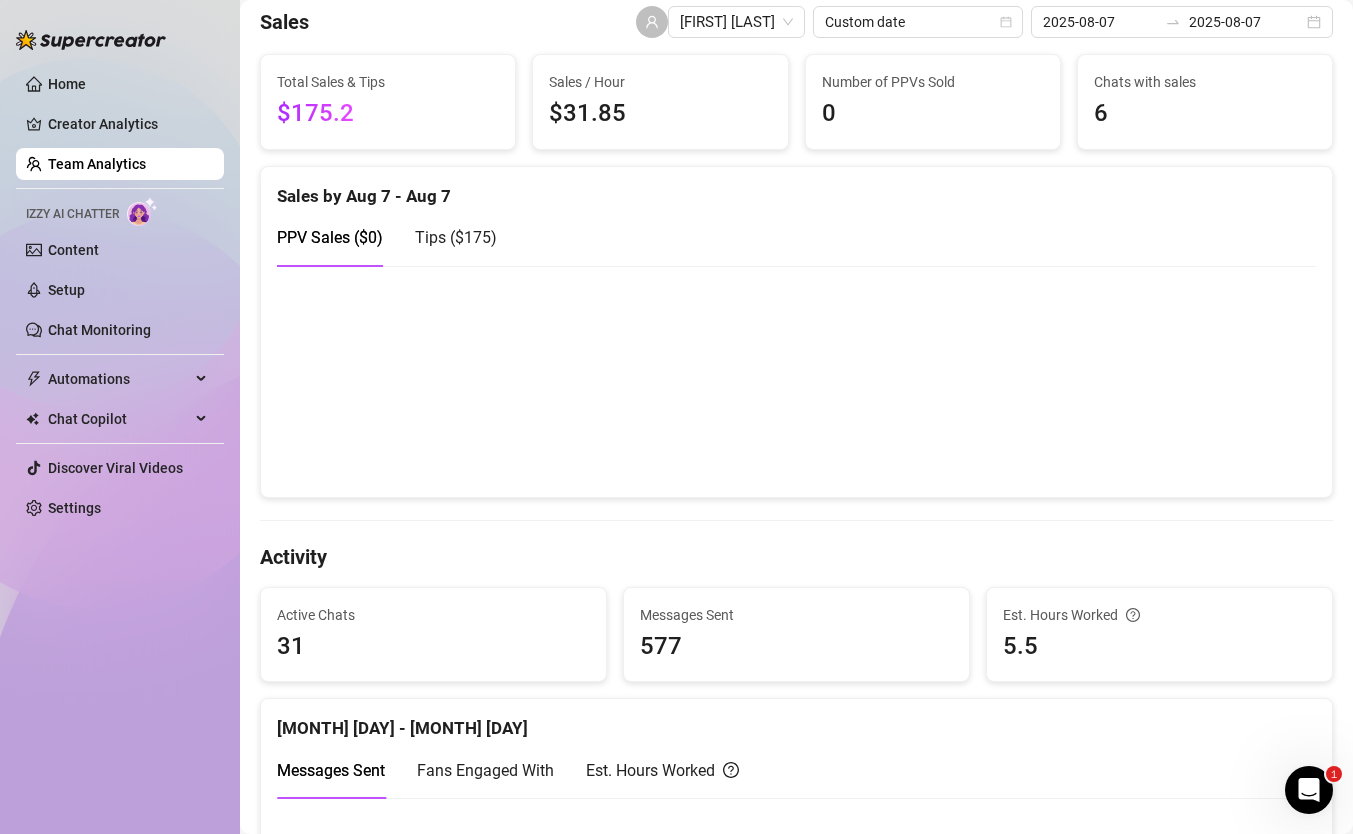 click on "Tips ( $175 )" at bounding box center [456, 237] 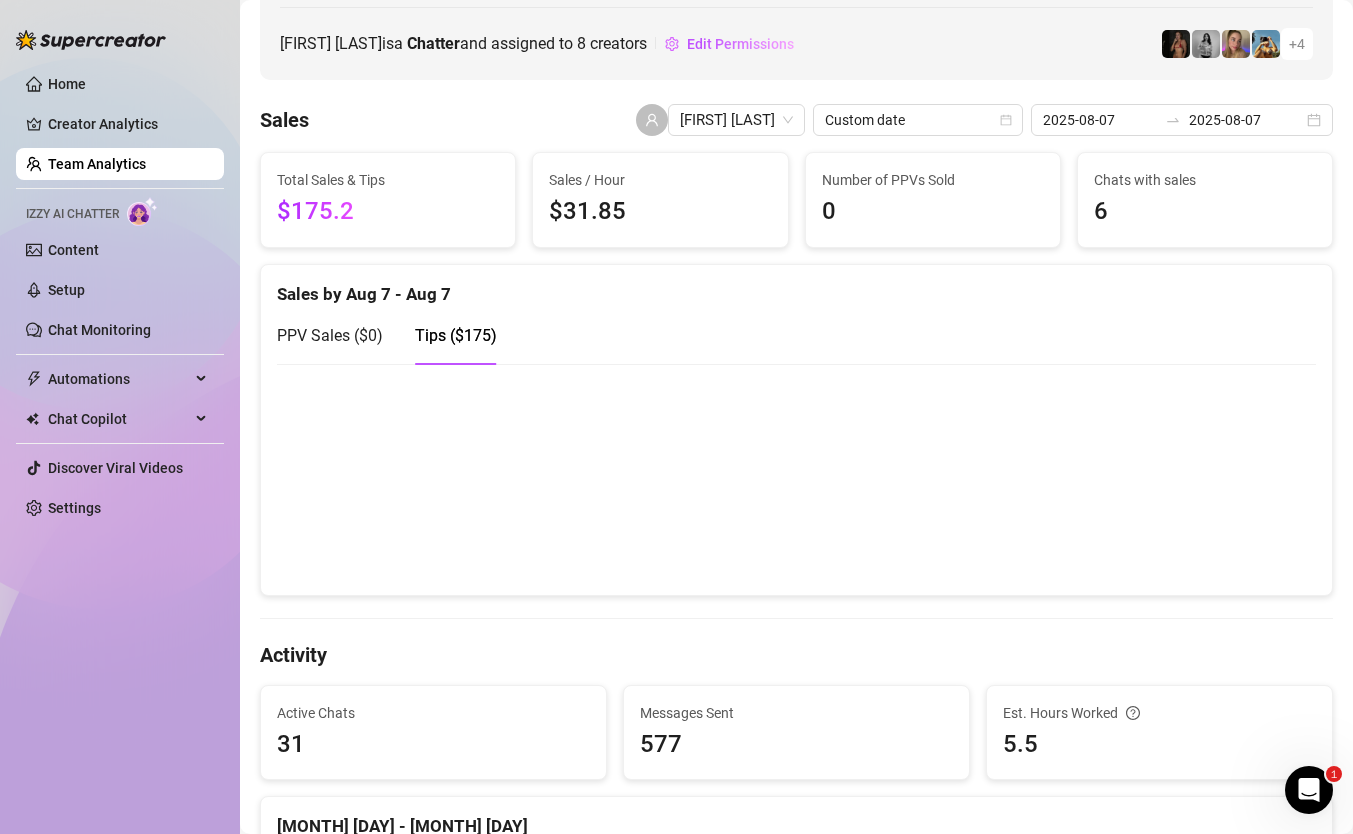 scroll, scrollTop: 273, scrollLeft: 0, axis: vertical 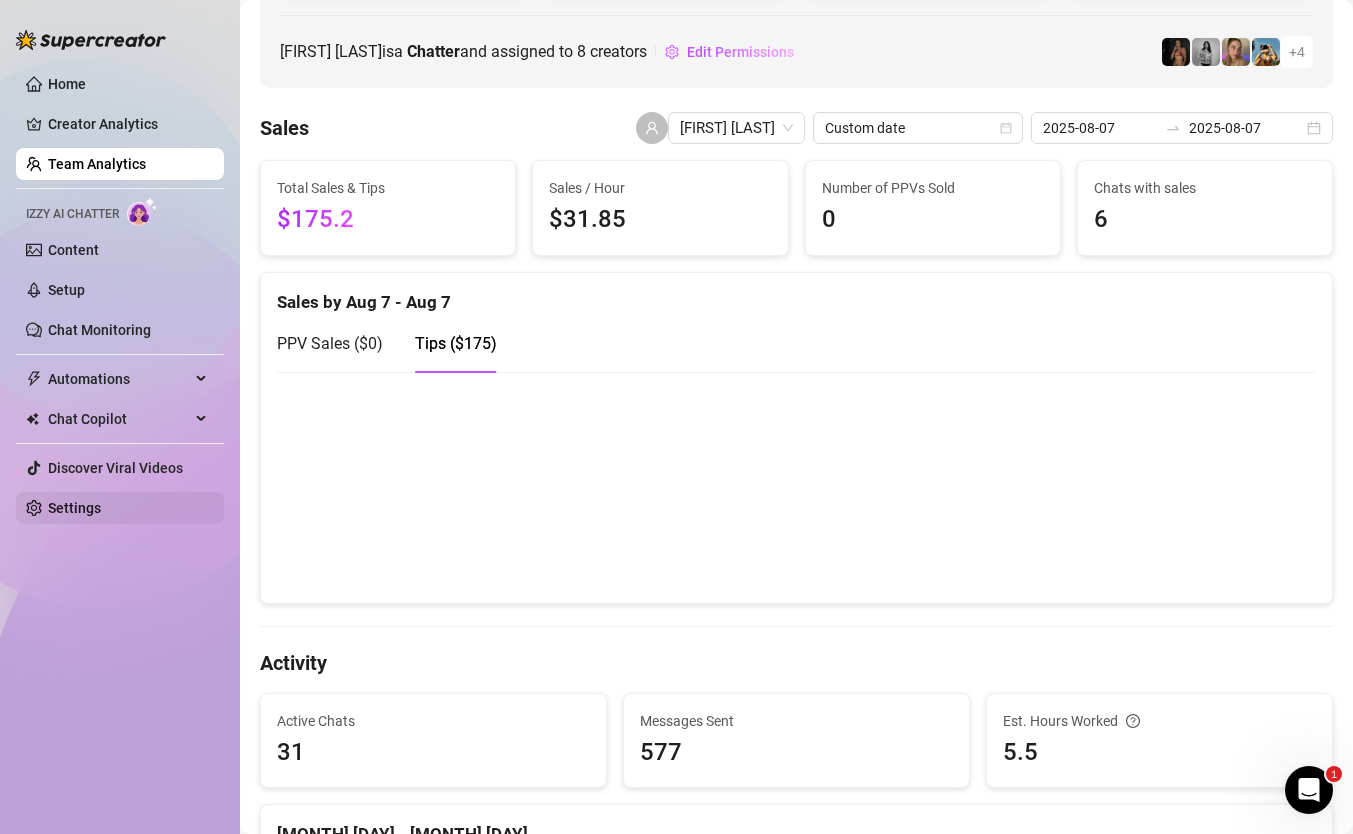 click on "Settings" at bounding box center (74, 508) 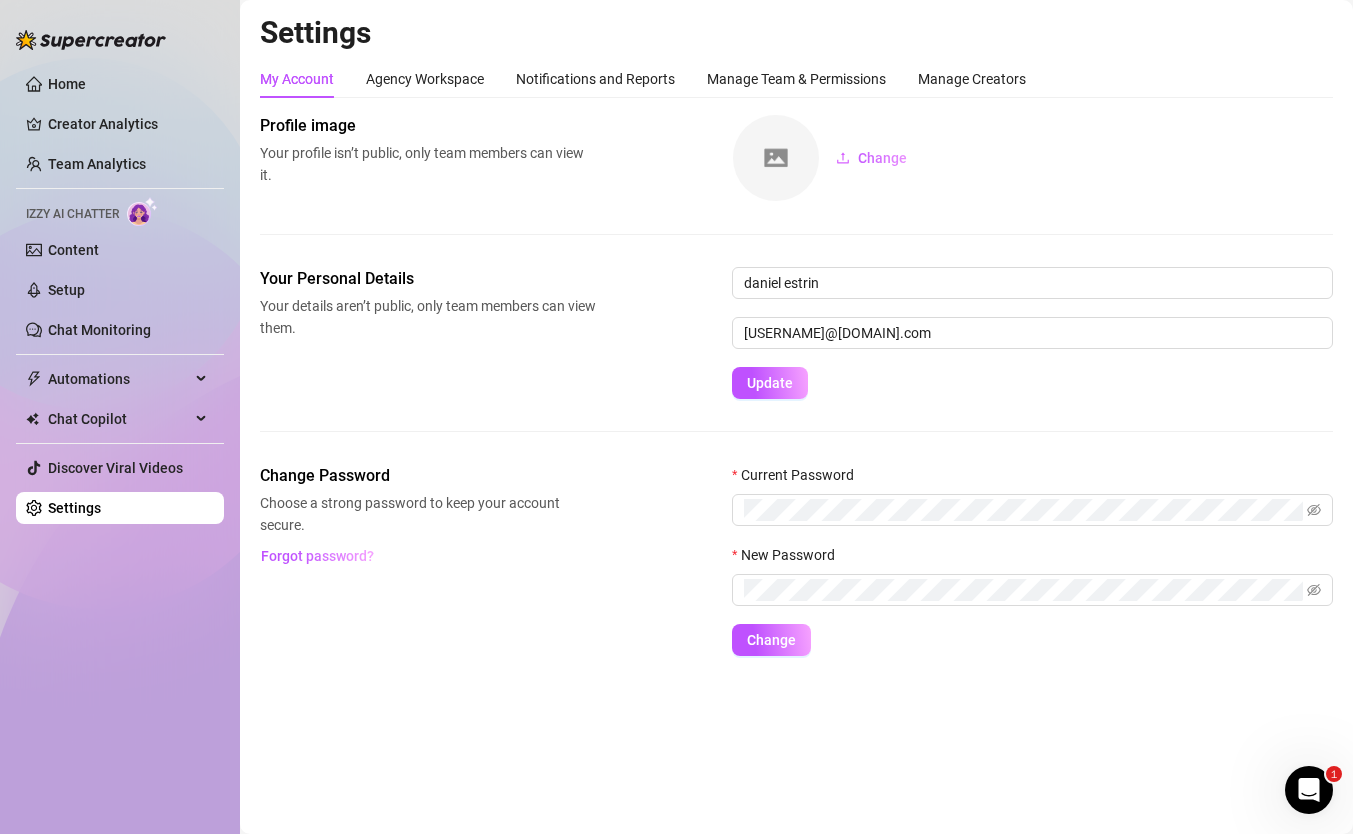 scroll, scrollTop: 0, scrollLeft: 0, axis: both 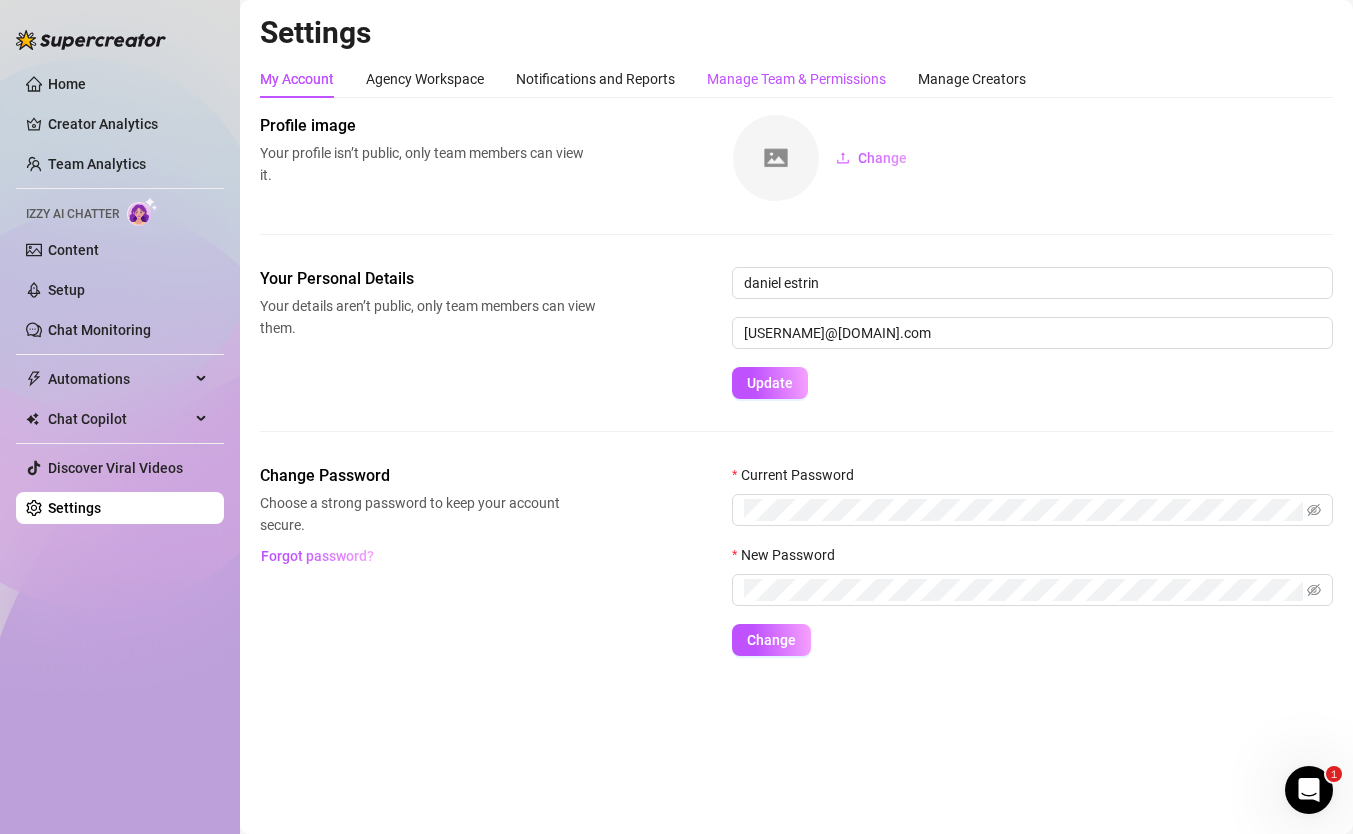 click on "Manage Team & Permissions" at bounding box center [796, 79] 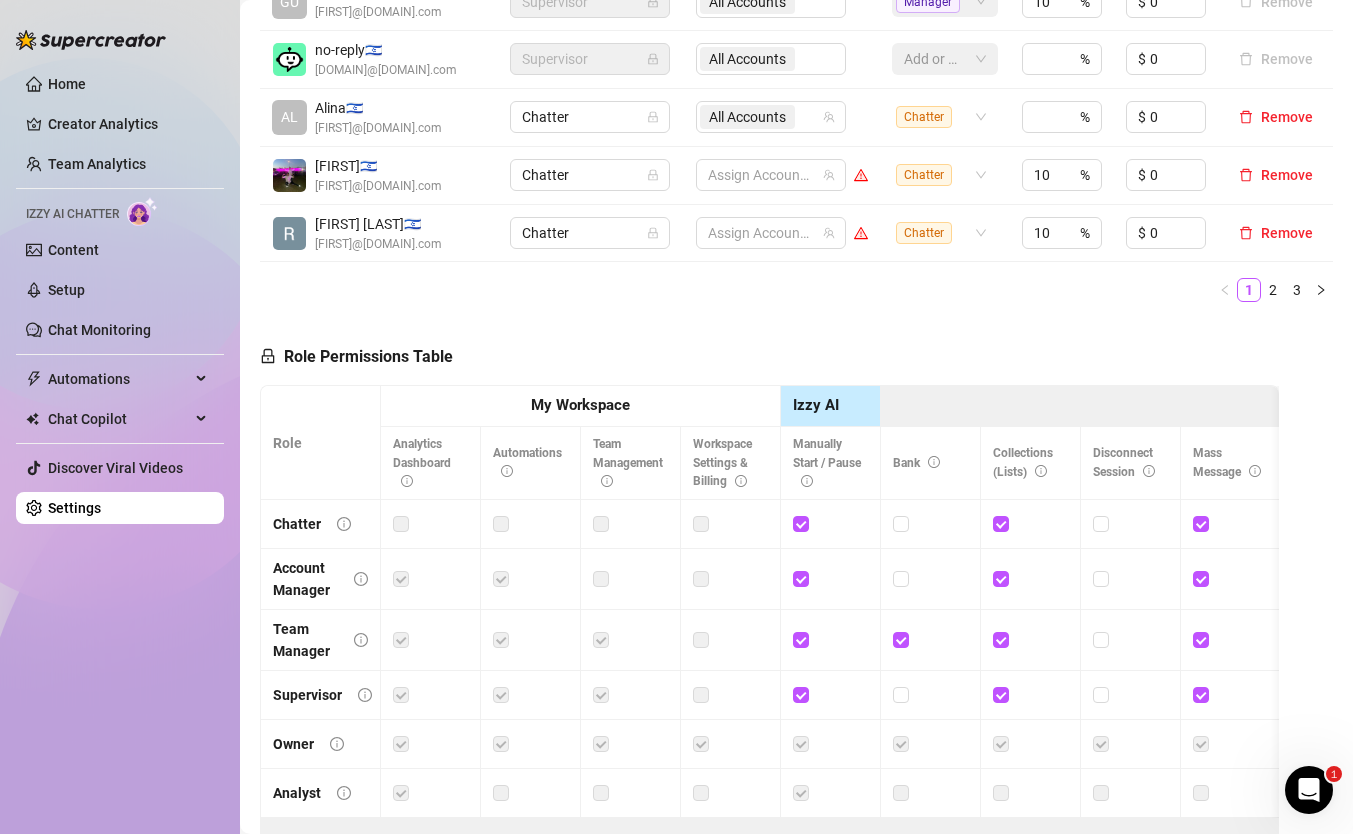 scroll, scrollTop: 869, scrollLeft: 0, axis: vertical 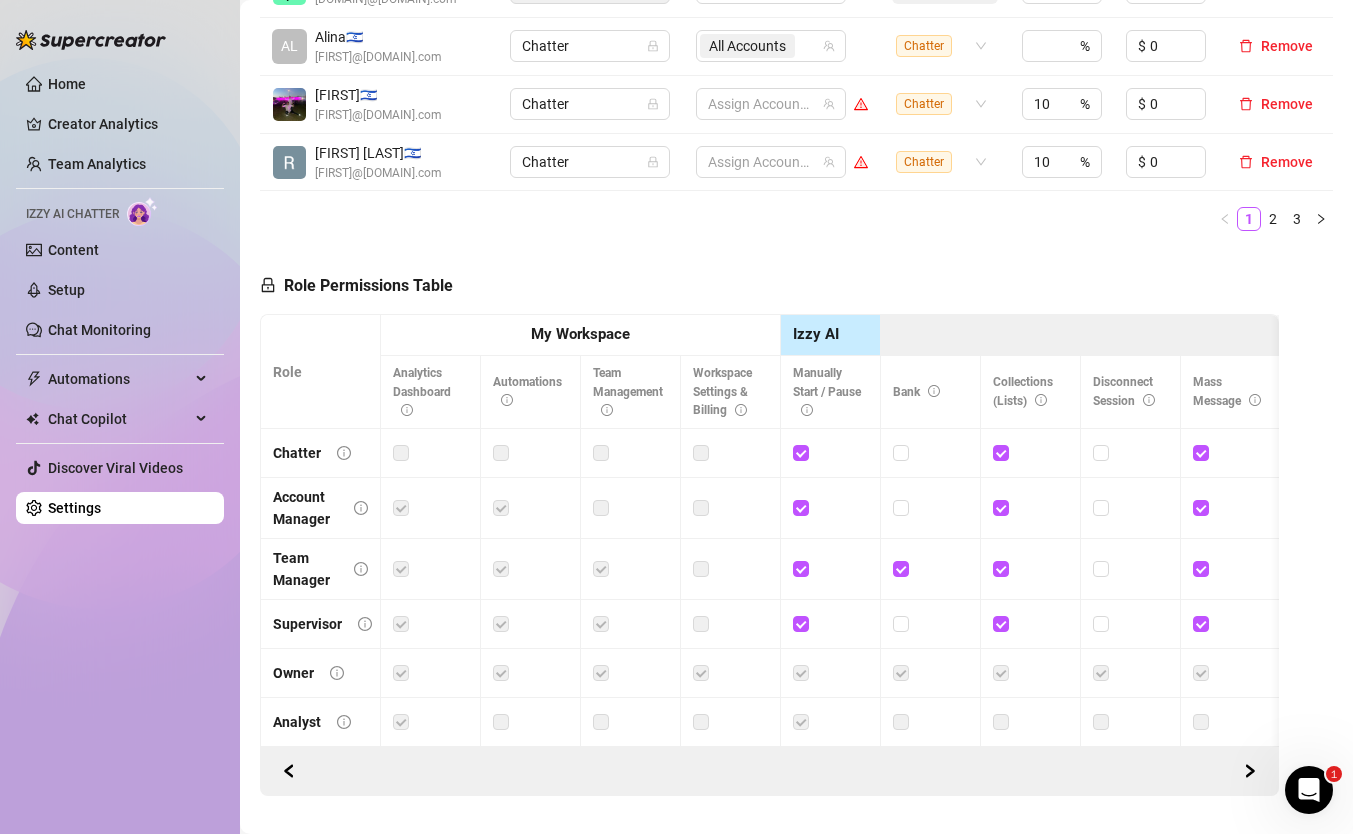 click at bounding box center [401, 453] 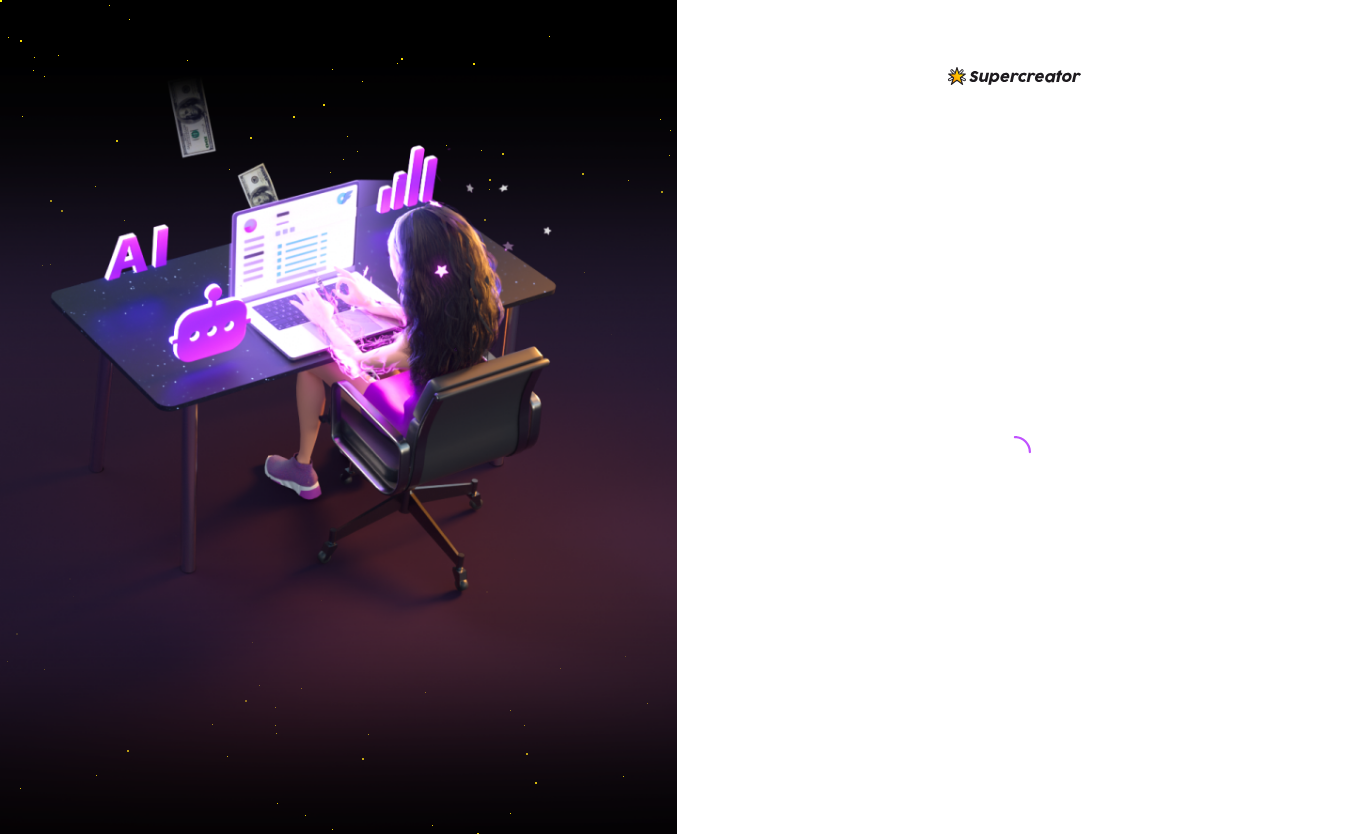 scroll, scrollTop: 0, scrollLeft: 0, axis: both 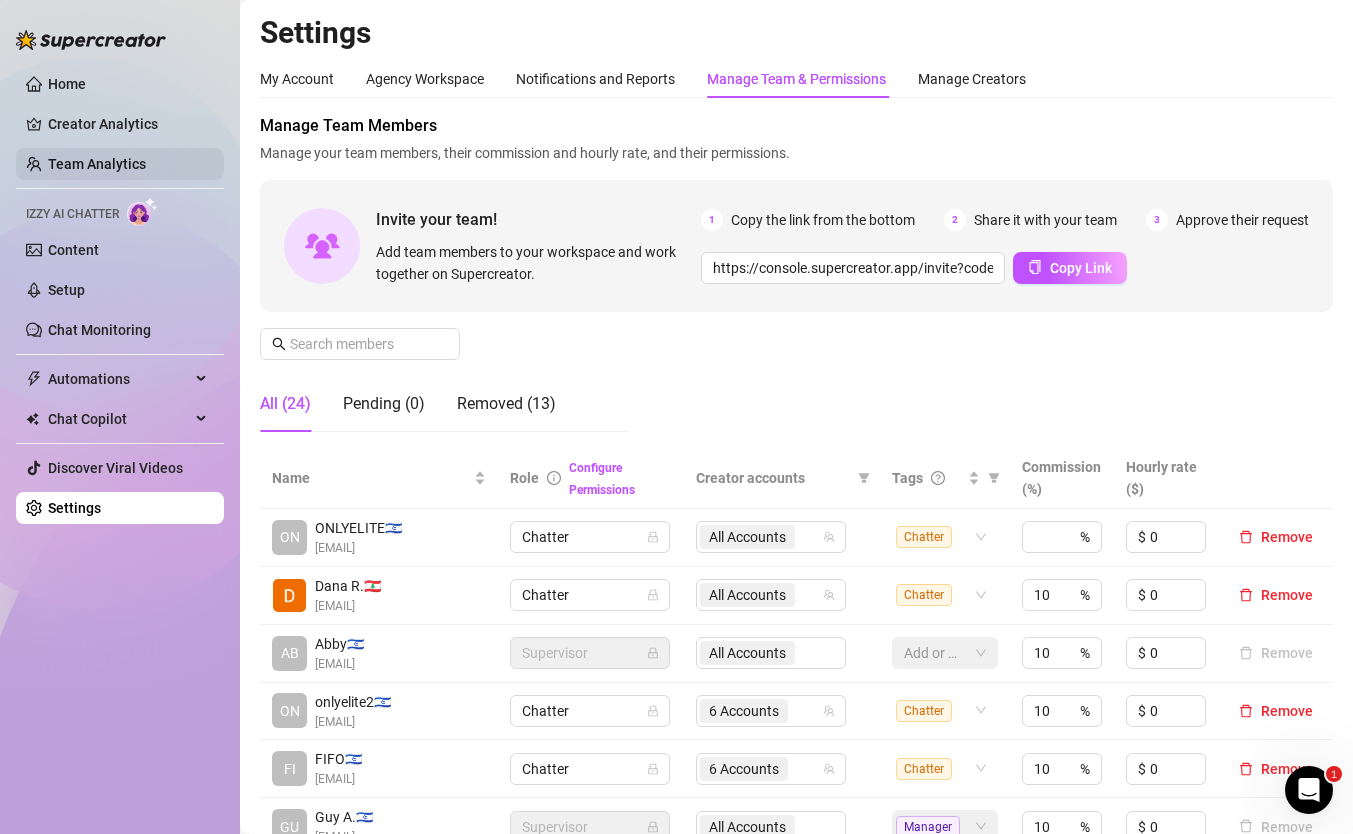 click on "Team Analytics" at bounding box center (97, 164) 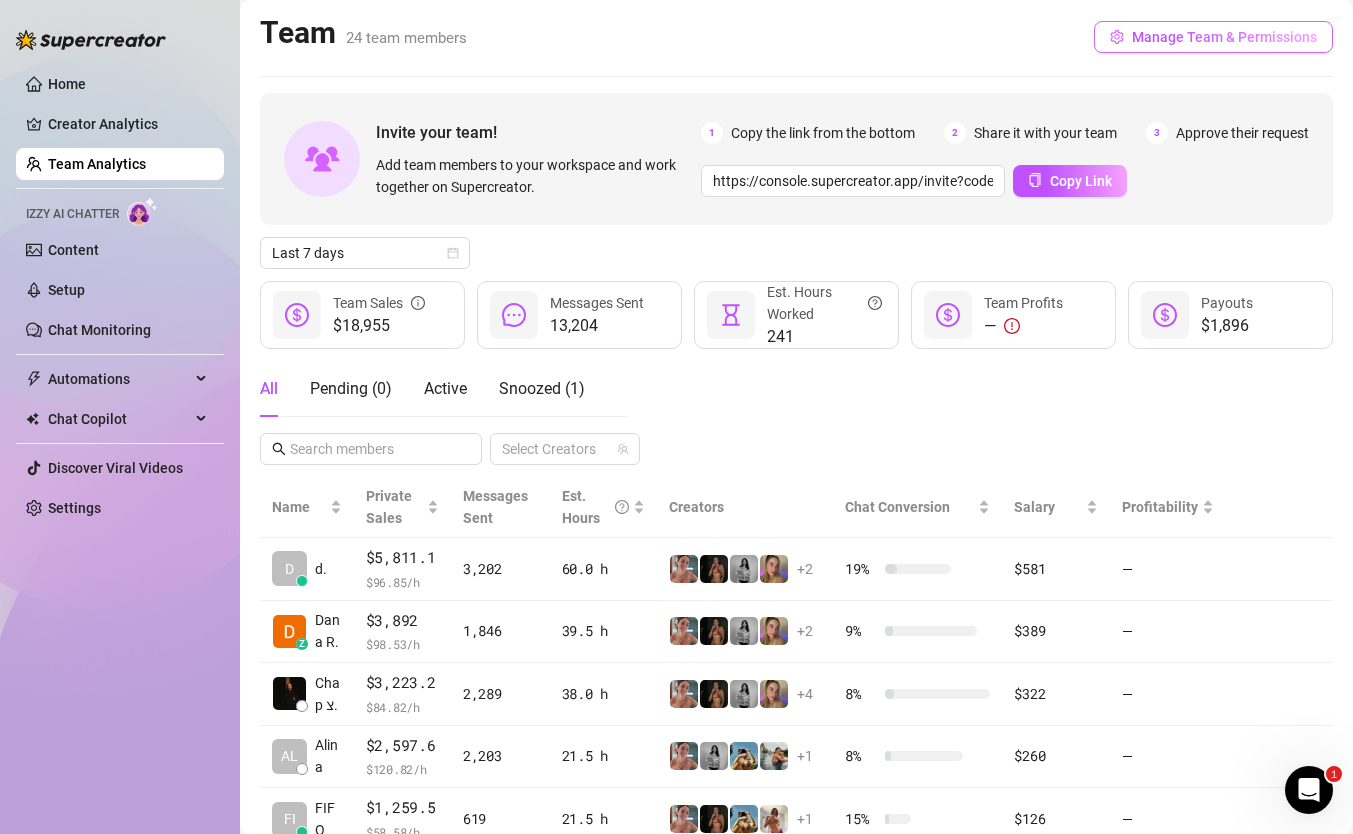 click on "Manage Team & Permissions" at bounding box center [1224, 37] 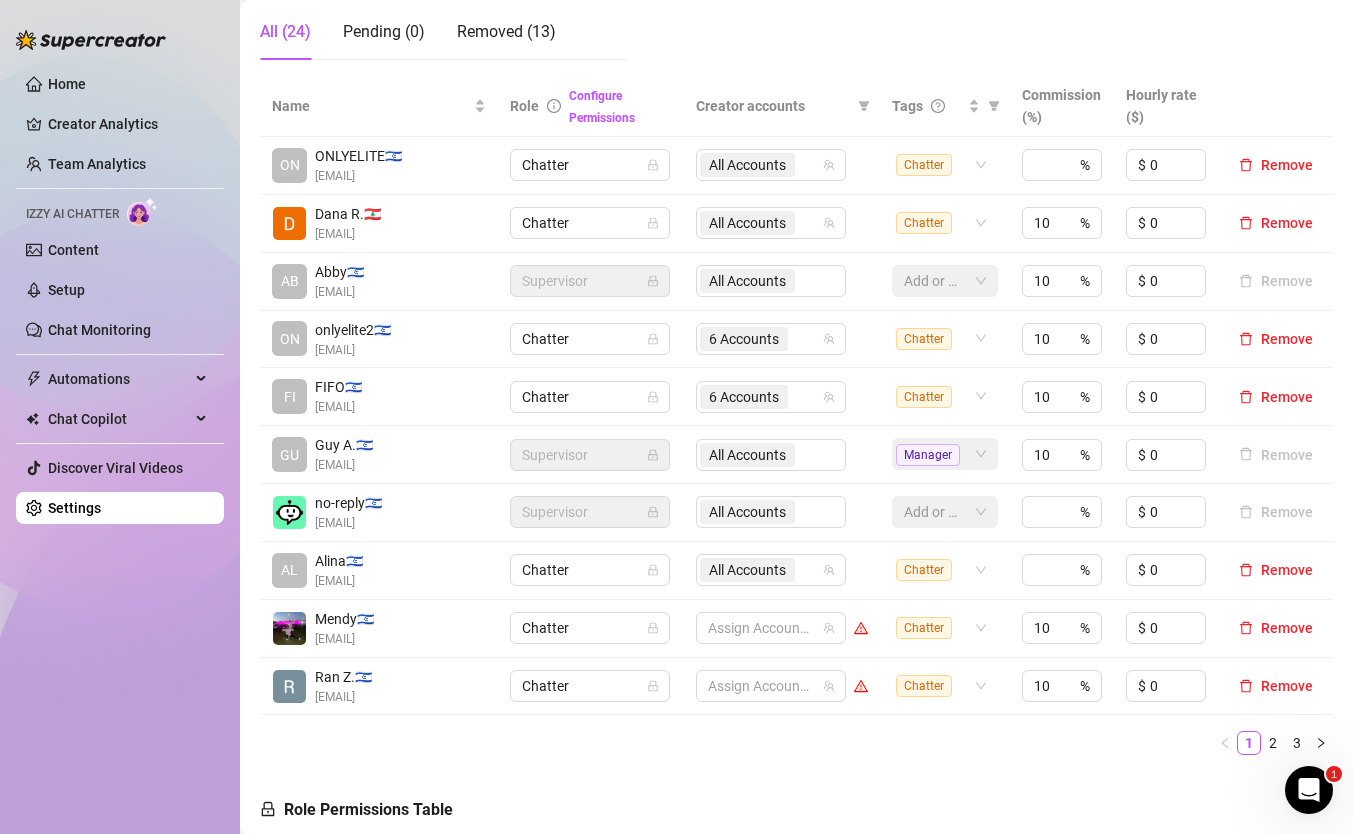 scroll, scrollTop: 380, scrollLeft: 0, axis: vertical 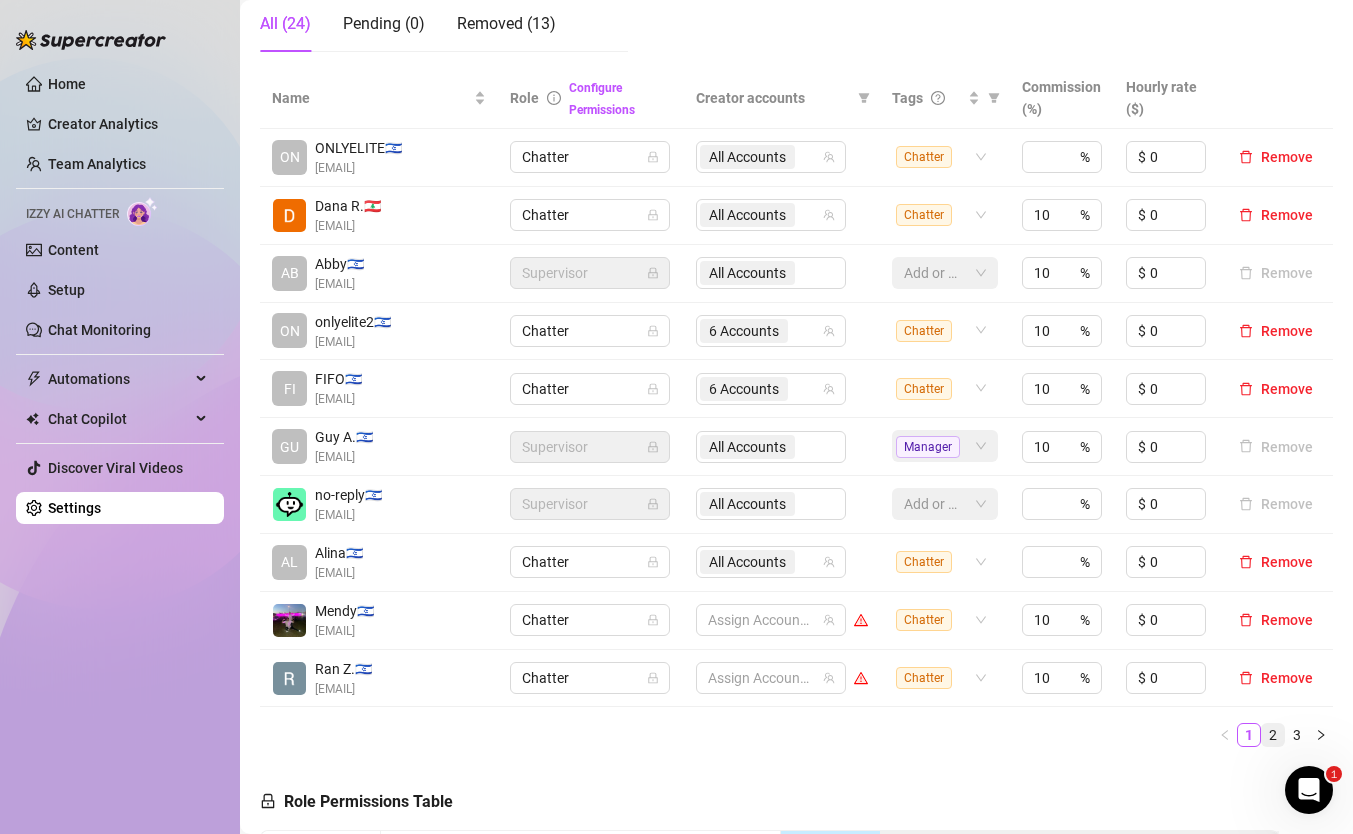 click on "2" at bounding box center (1273, 735) 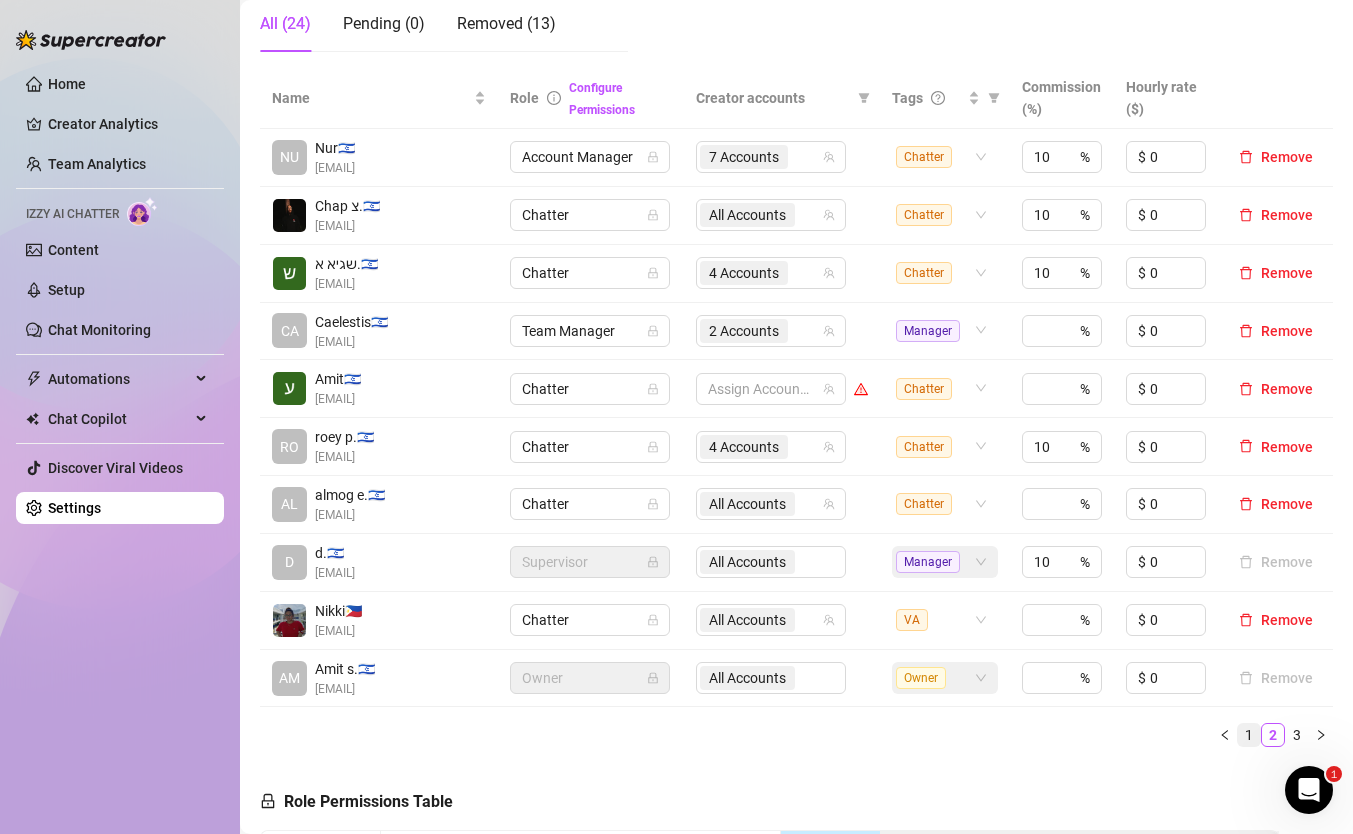 click on "1" at bounding box center [1249, 735] 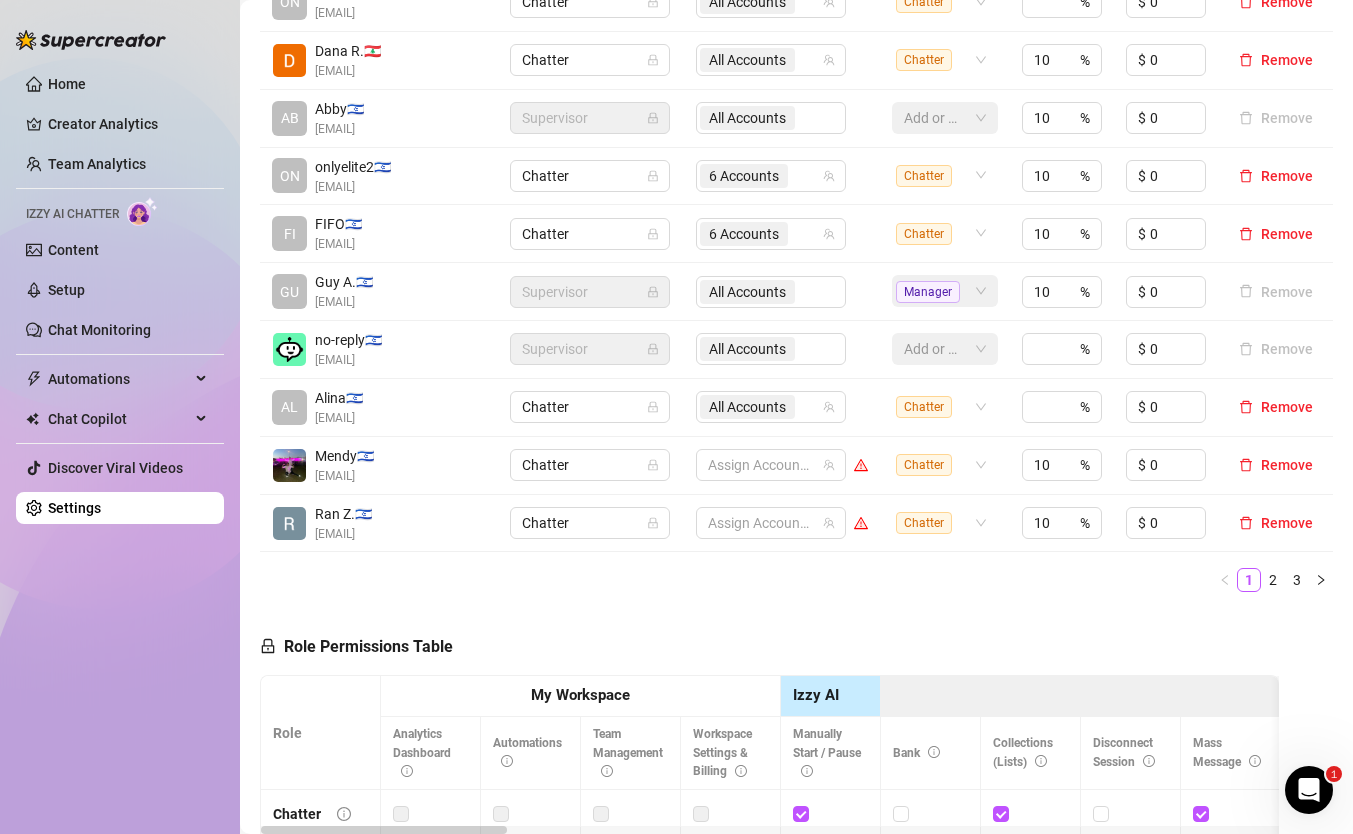 scroll, scrollTop: 523, scrollLeft: 0, axis: vertical 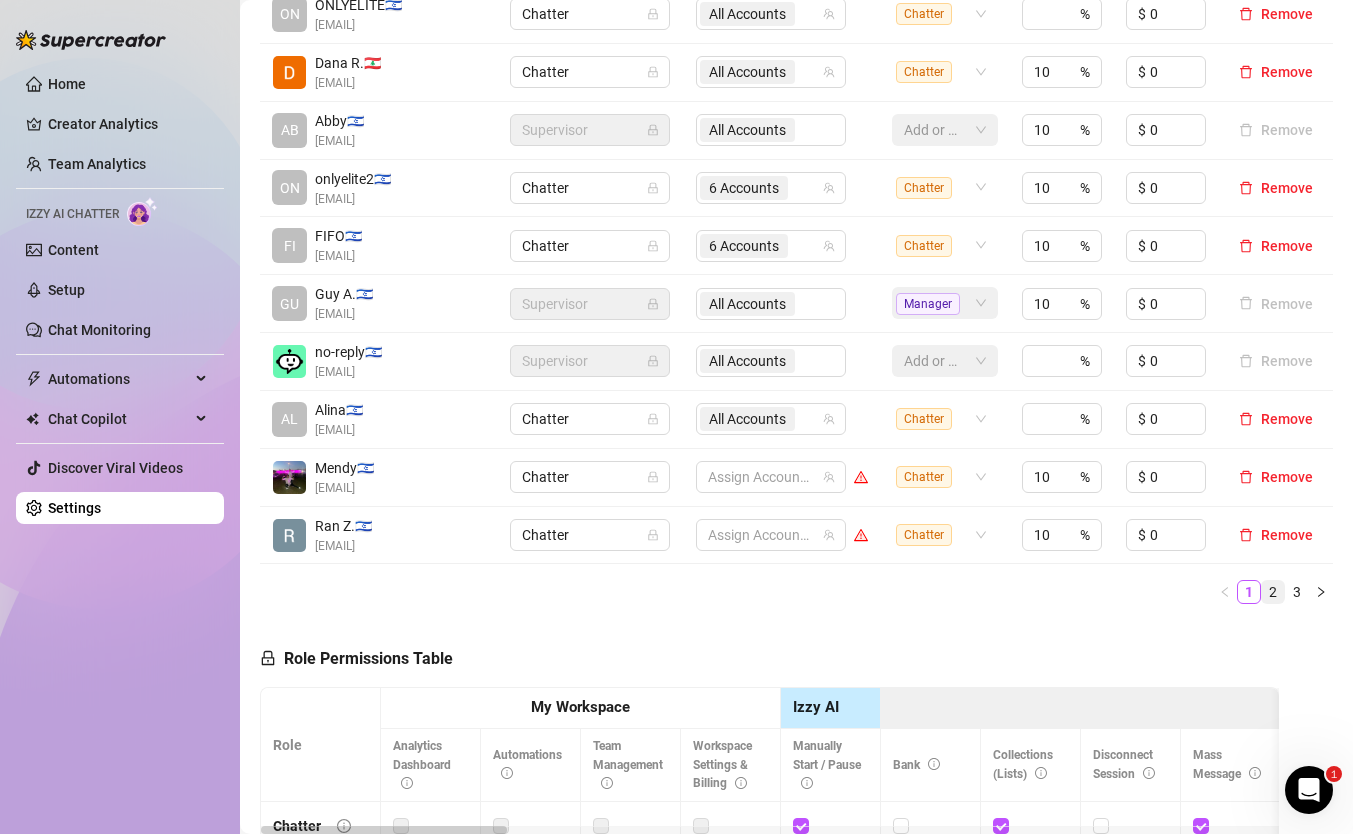 click on "2" at bounding box center [1273, 592] 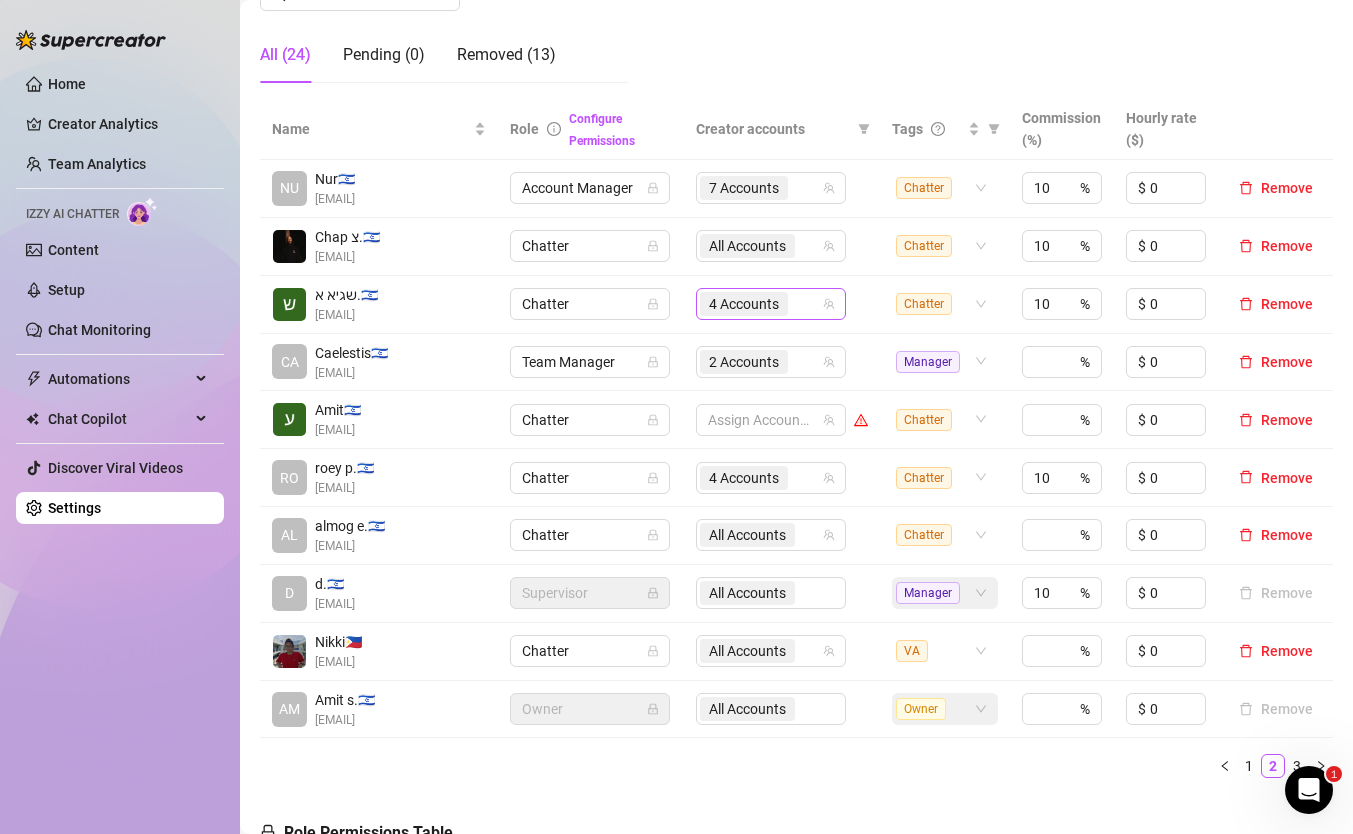 scroll, scrollTop: 351, scrollLeft: 0, axis: vertical 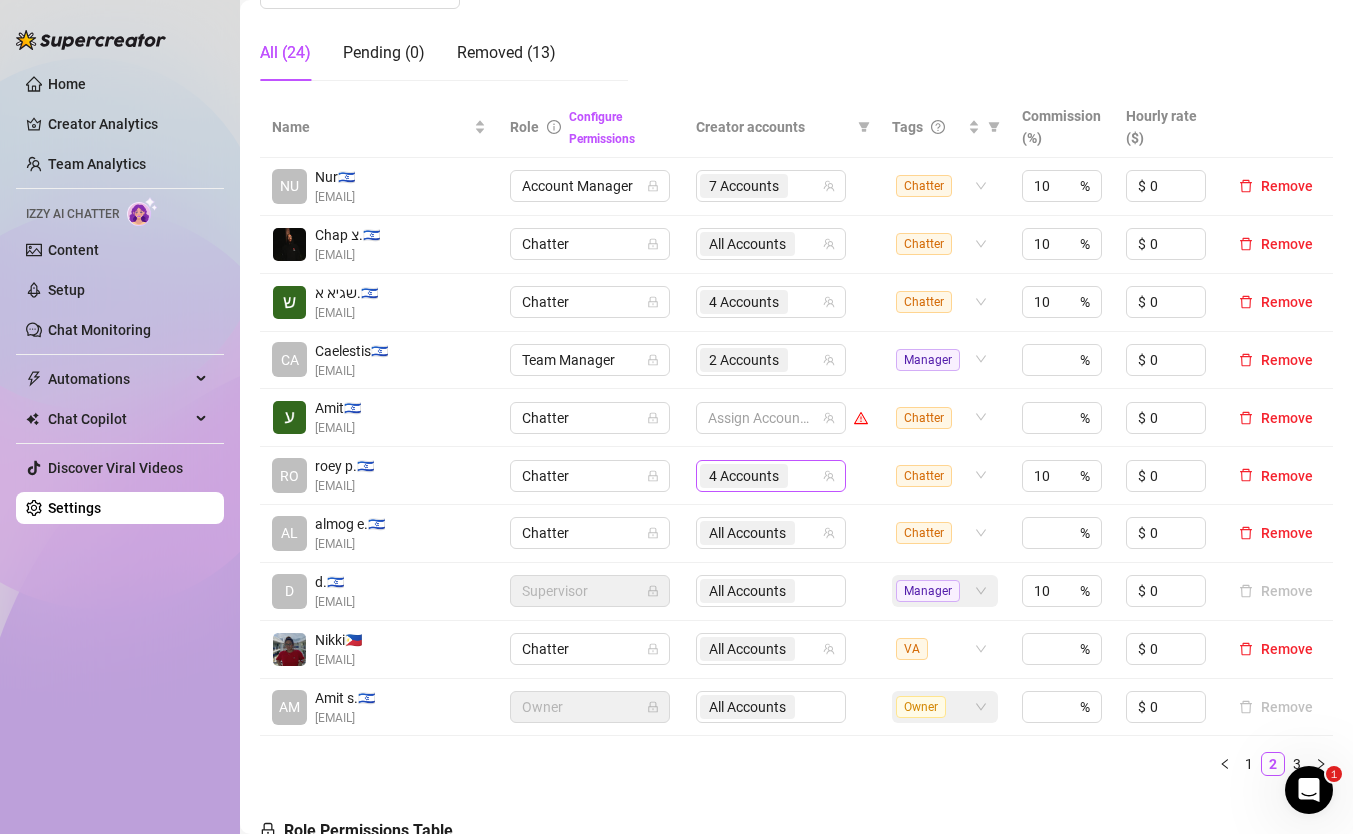 click on "4 Accounts" at bounding box center (744, 476) 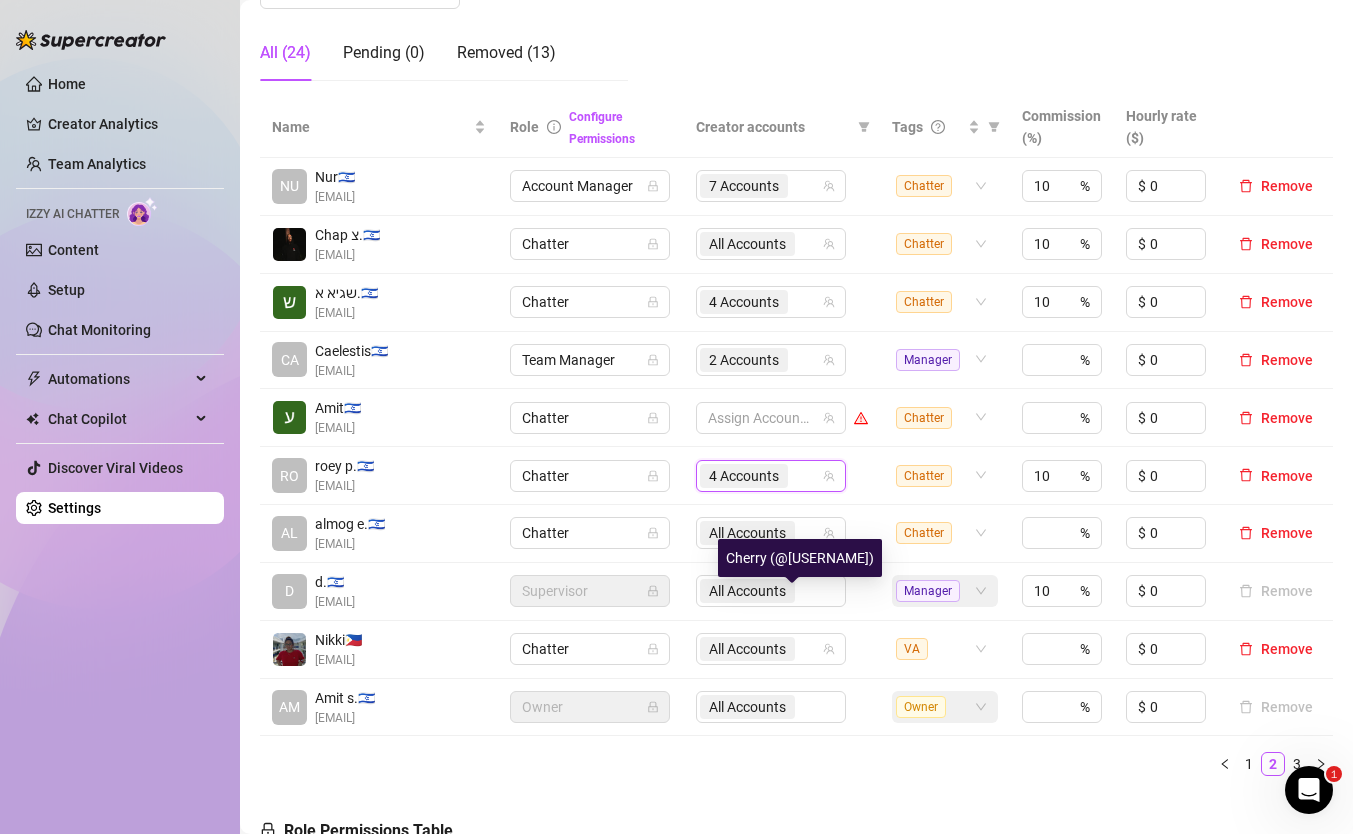click on "Cherry (@cherryaura)" at bounding box center [800, 558] 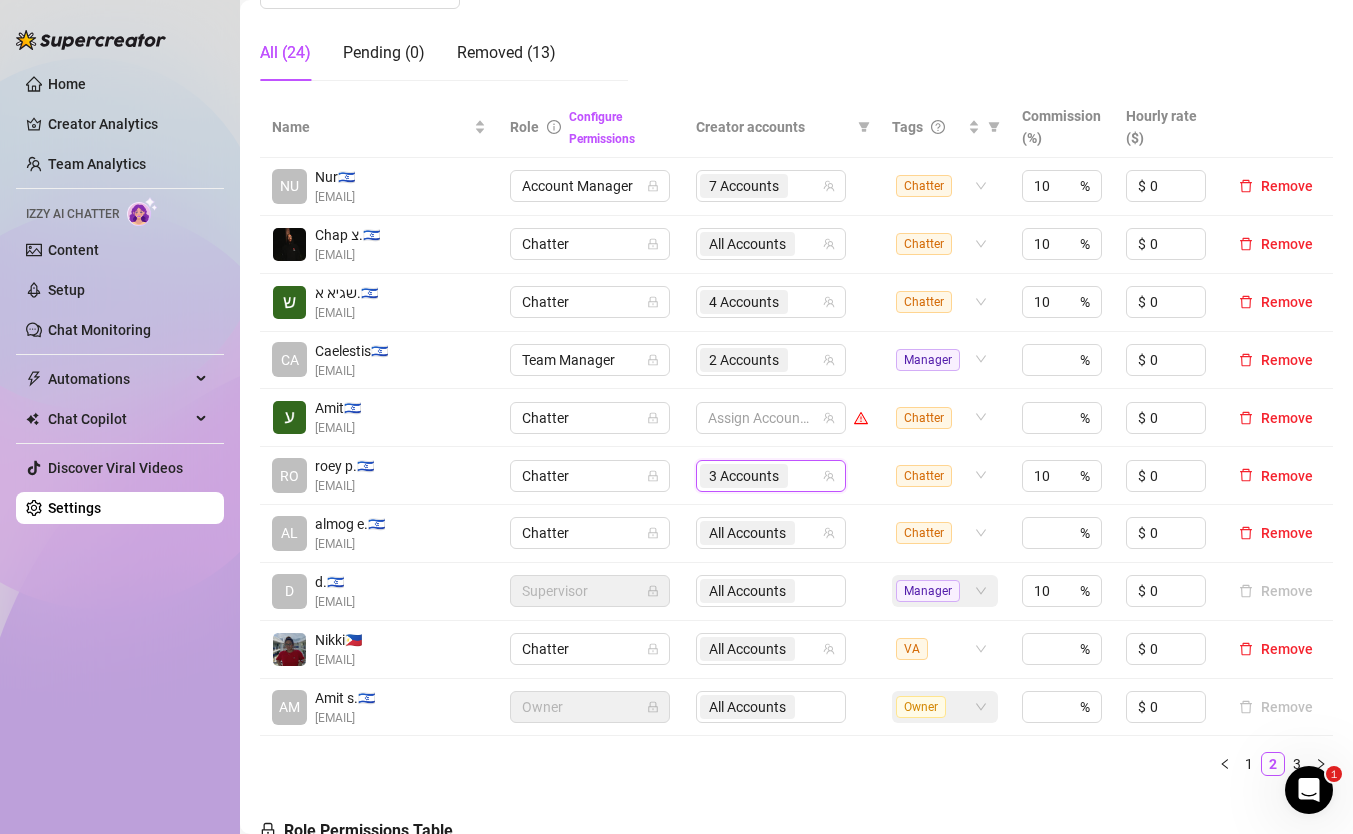 click on "3 Accounts" at bounding box center [760, 476] 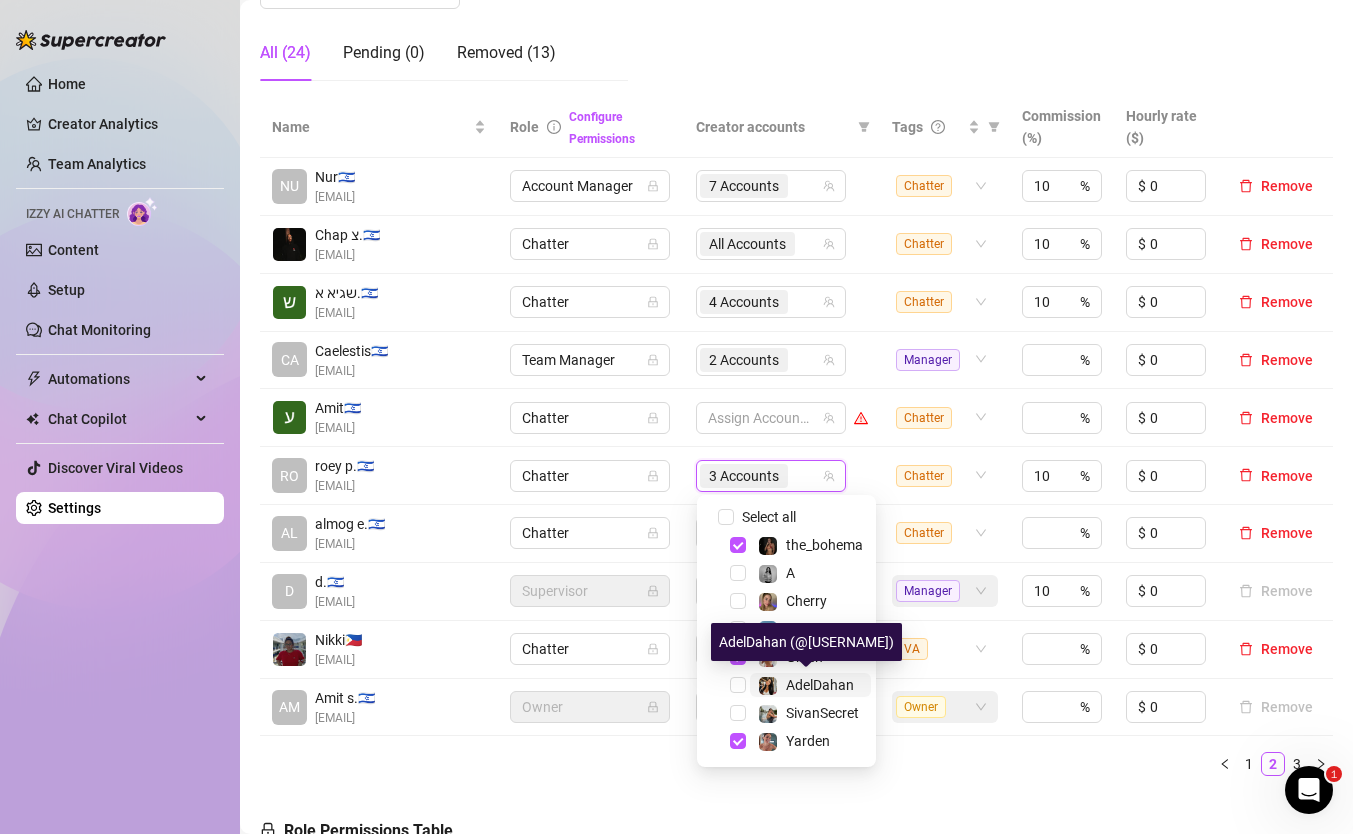 click on "AdelDahan" at bounding box center (820, 685) 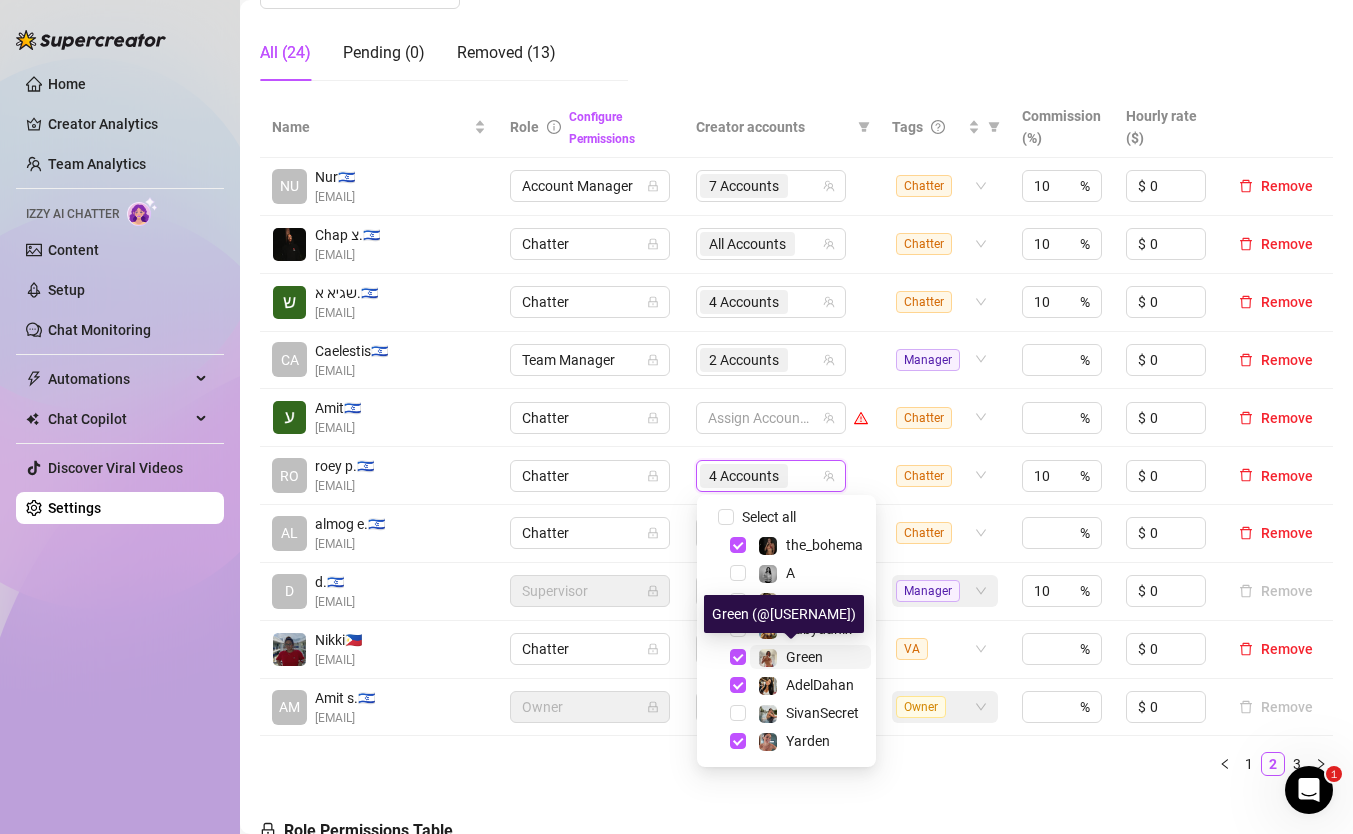 click on "Green" at bounding box center [790, 657] 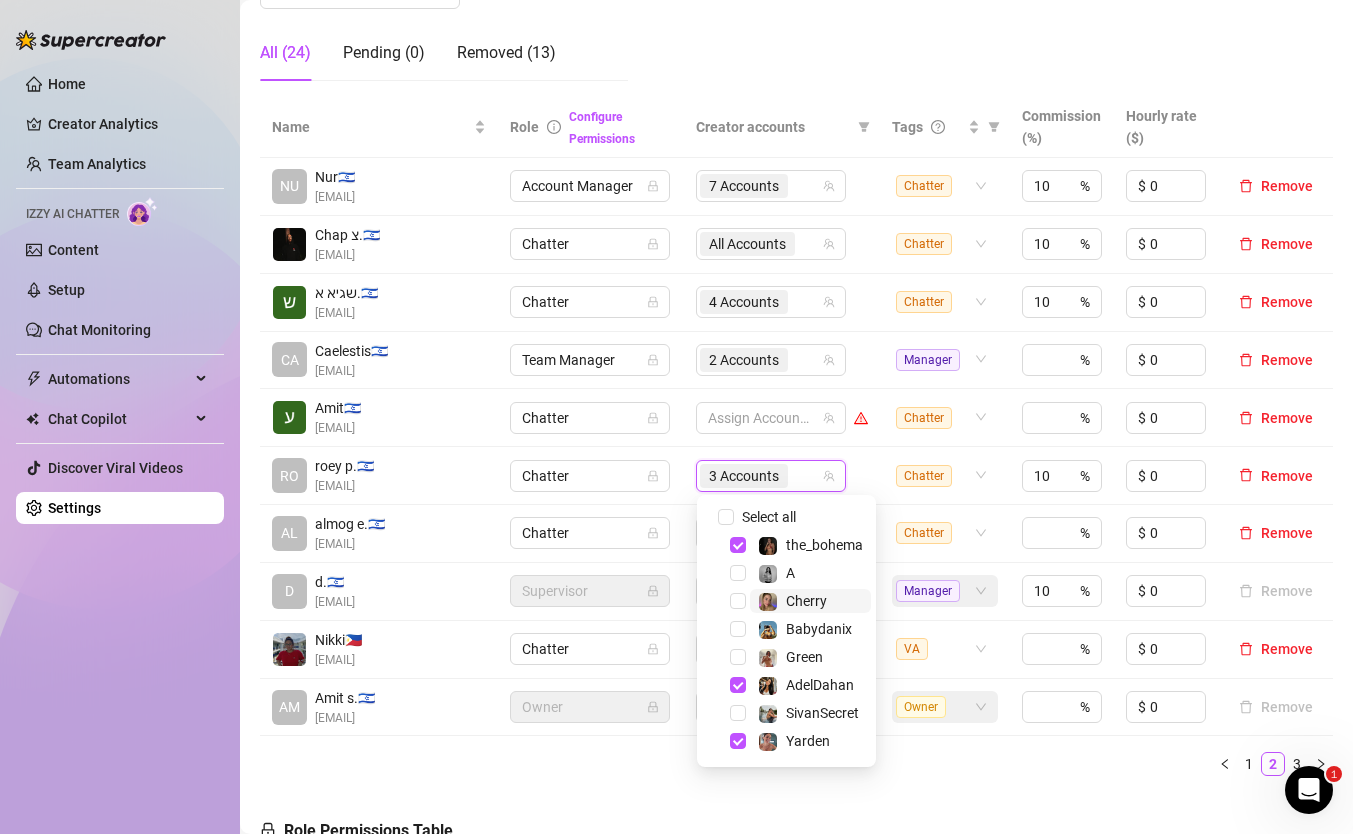 click on "Cherry" at bounding box center [806, 601] 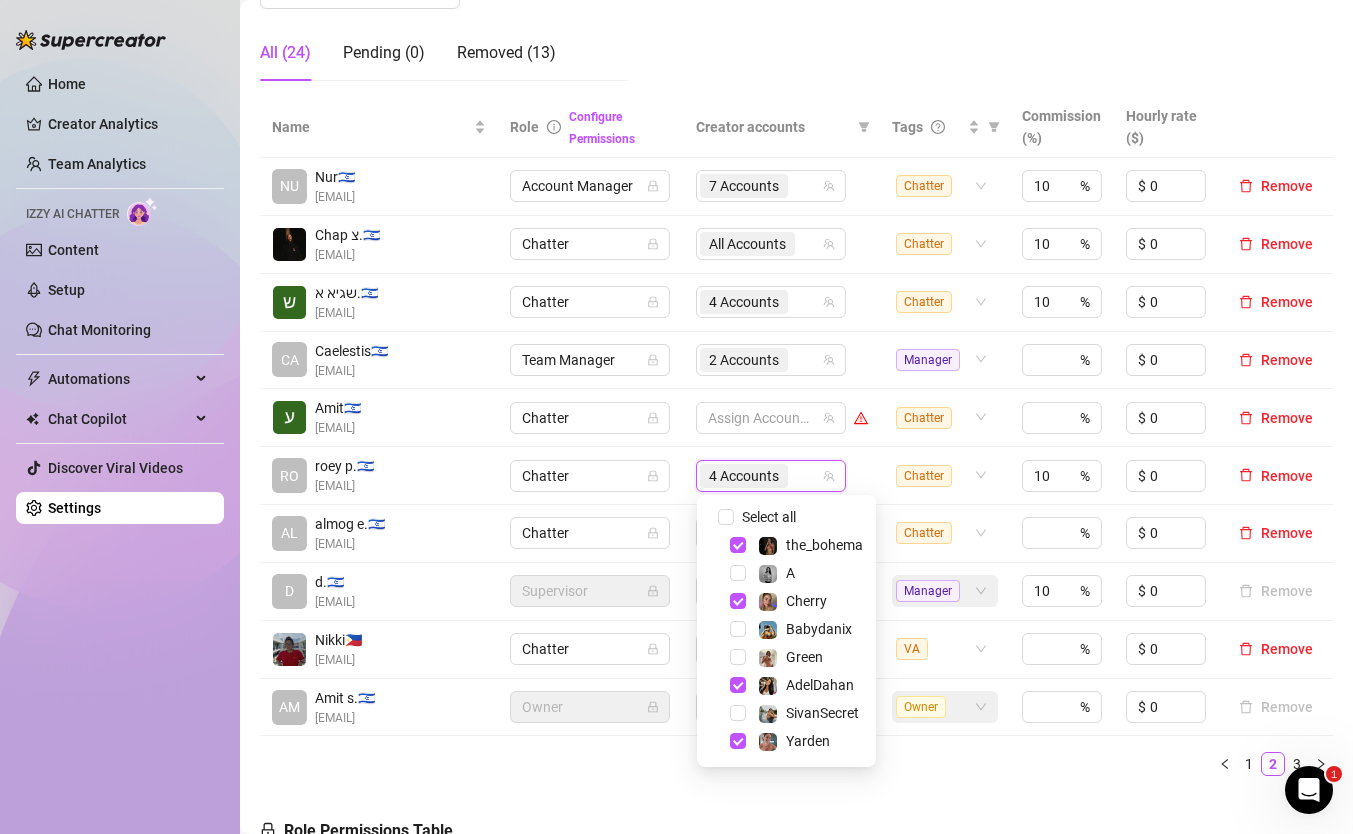 click on "1 2 3" at bounding box center [796, 764] 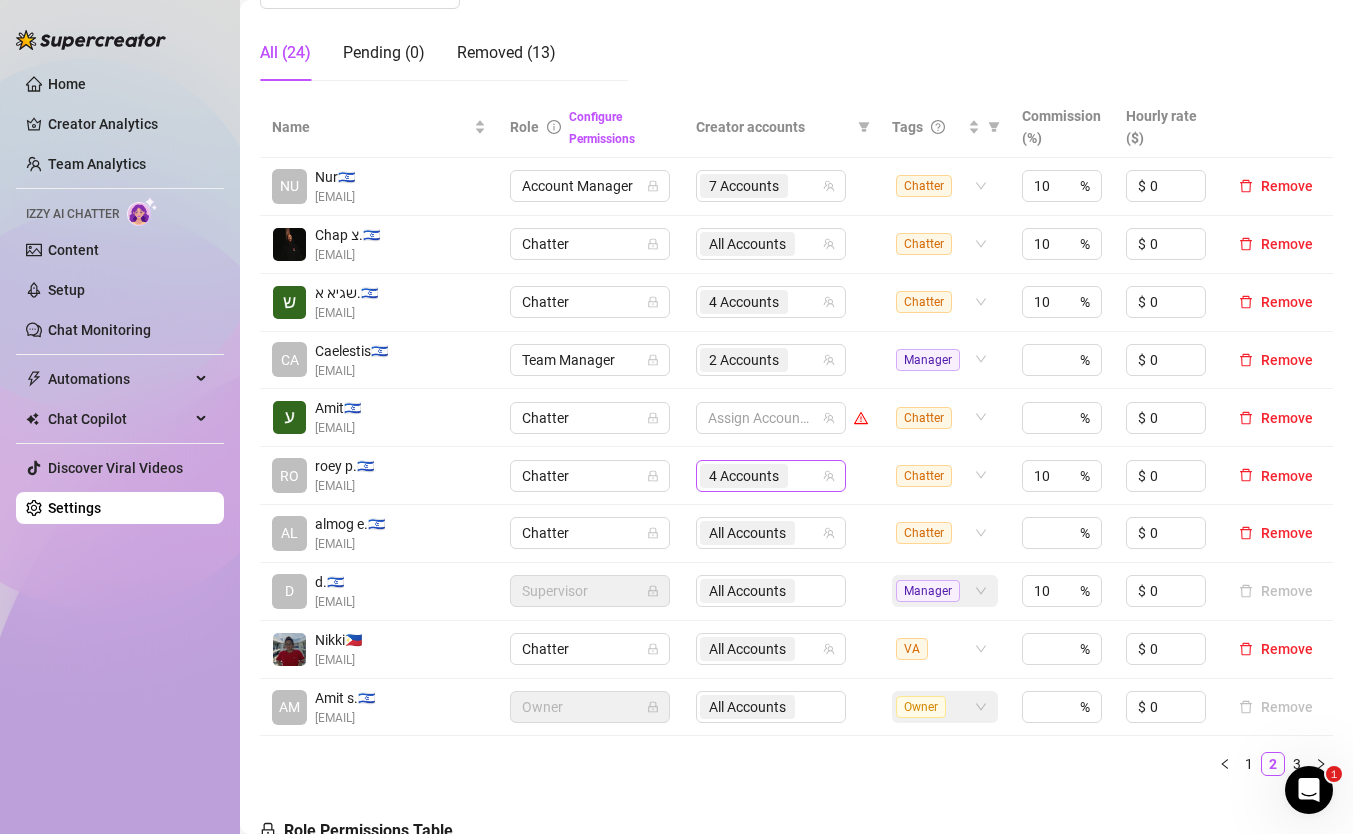 click on "4 Accounts" at bounding box center (760, 476) 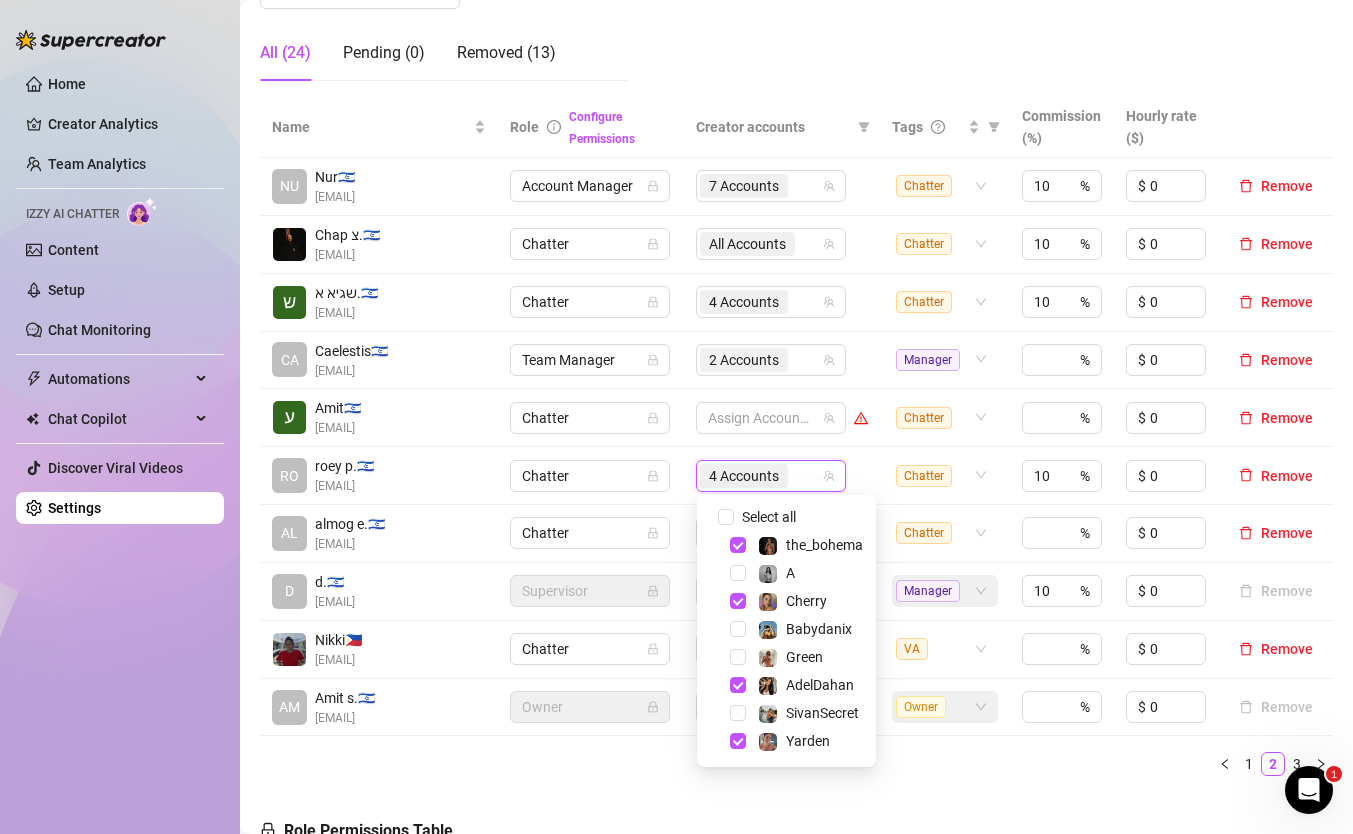 click on "Name Role Configure Permissions Creator accounts Tags Commission (%) Hourly rate ($) NU Nur  🇮🇱 nurnursteiner@gmail.com Account Manager 7 Accounts   Chatter   10 % $ 0 Remove Chap צ.  🇮🇱 yoto884@gmail.com Chatter All Accounts   Chatter   10 % $ 0 Remove שגיא א.  🇮🇱 masterxdaddybear@gmail.com Chatter 4 Accounts   Chatter   10 % $ 0 Remove CA Caelestis  🇮🇱 willofmichael@gmail.com Team Manager 2 Accounts   Manager   % $ 0 Remove Amit  🇮🇱 amitba888@gmail.com Chatter   Assign Accounts Chatter   % $ 0 Remove RO roey p.  🇮🇱 roki987654@gmail.com Chatter 4 Accounts   Chatter   10 % $ 0 Remove AL almog e.  🇮🇱 eyalalomg@gmail.com Chatter All Accounts   Chatter   % $ 0 Remove D  d.  🇮🇱 dannypwrld@gmail.com Supervisor All Accounts   Manager   10 % $ 0 Remove Nikki  🇵🇭 carandangfaye81@gmail.com Chatter All Accounts   VA   % $ 0 Remove AM Amit s.  🇮🇱 bicepskingbackup@gmail.com Owner All Accounts   Owner   % $ 0 Remove 1 2 3" at bounding box center [796, 444] 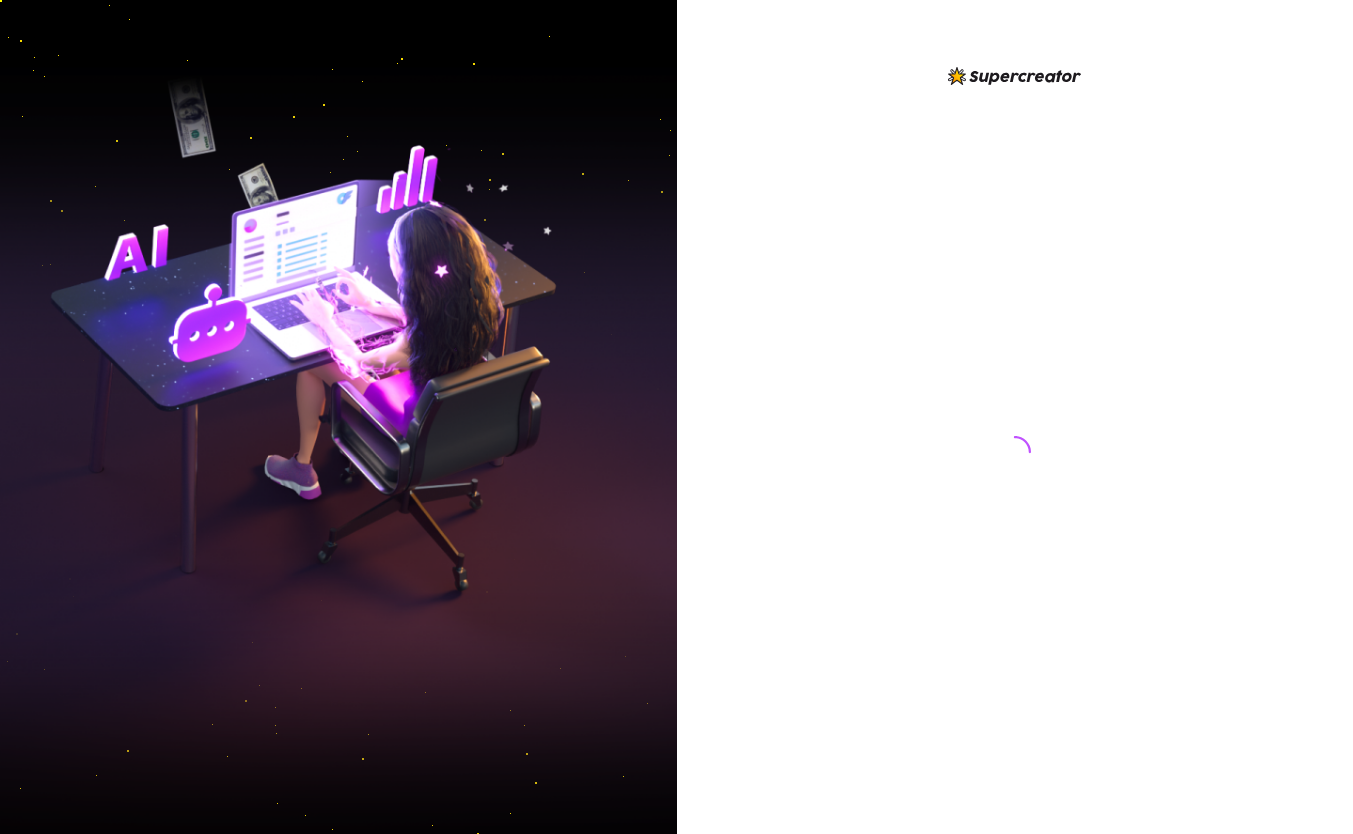 scroll, scrollTop: 0, scrollLeft: 0, axis: both 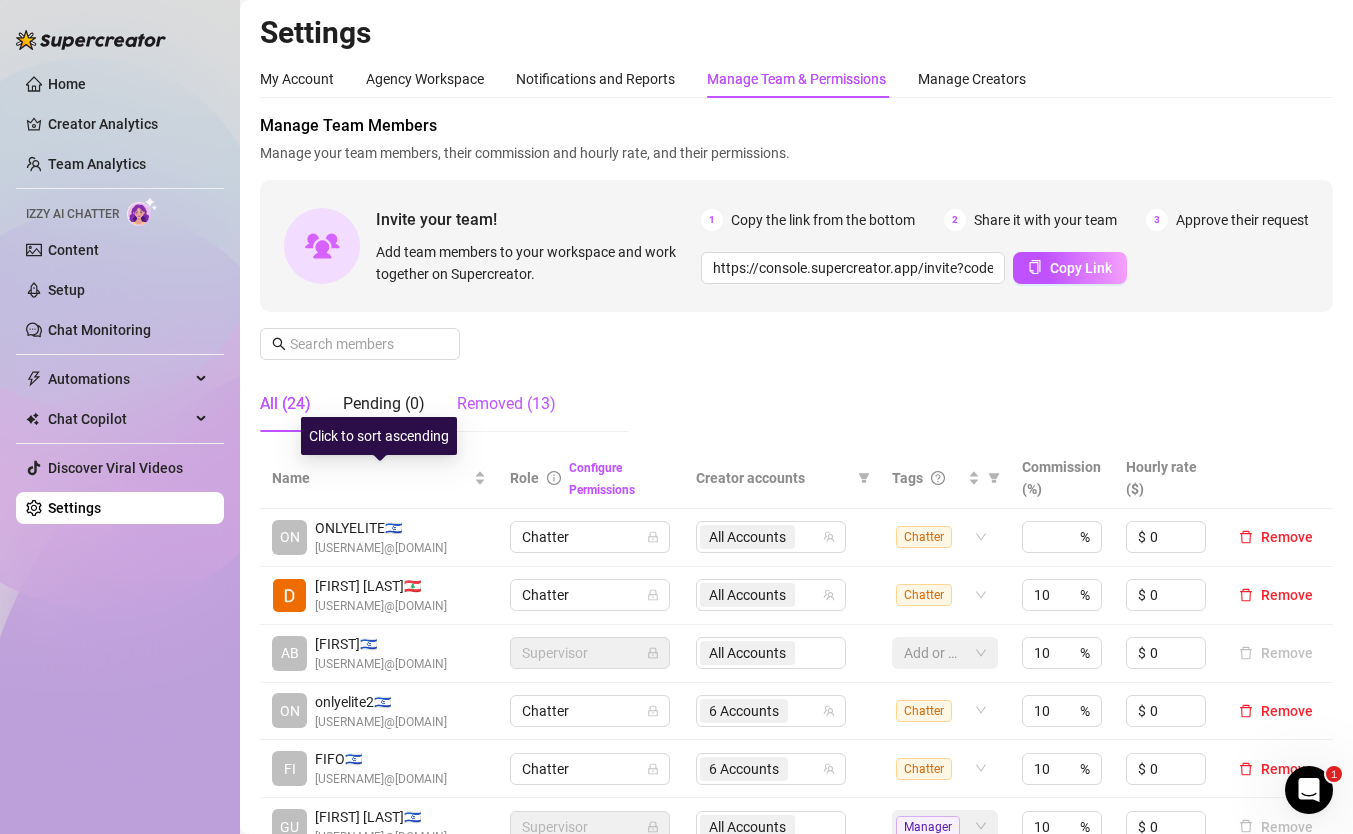 click on "Removed (13)" at bounding box center [506, 404] 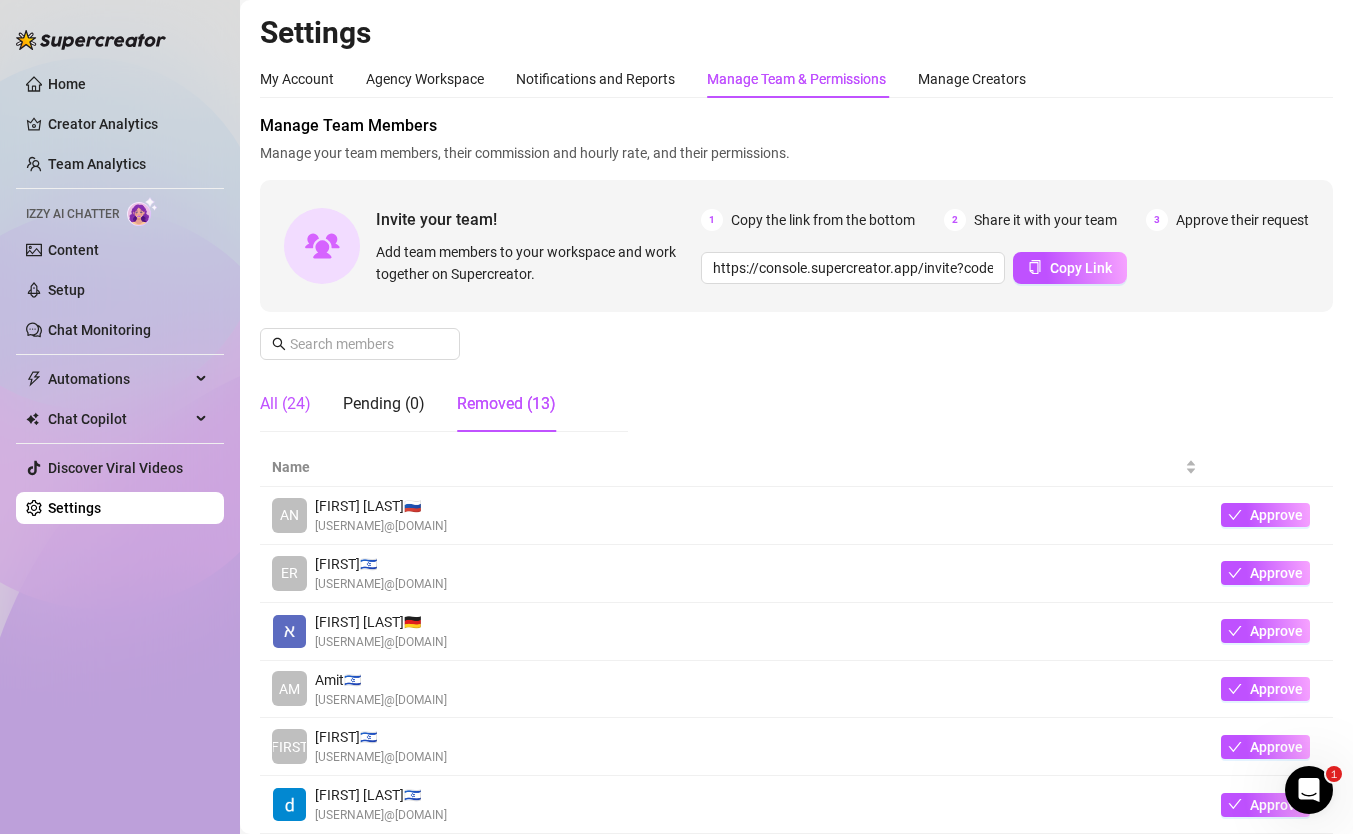 click on "All (24)" at bounding box center (285, 404) 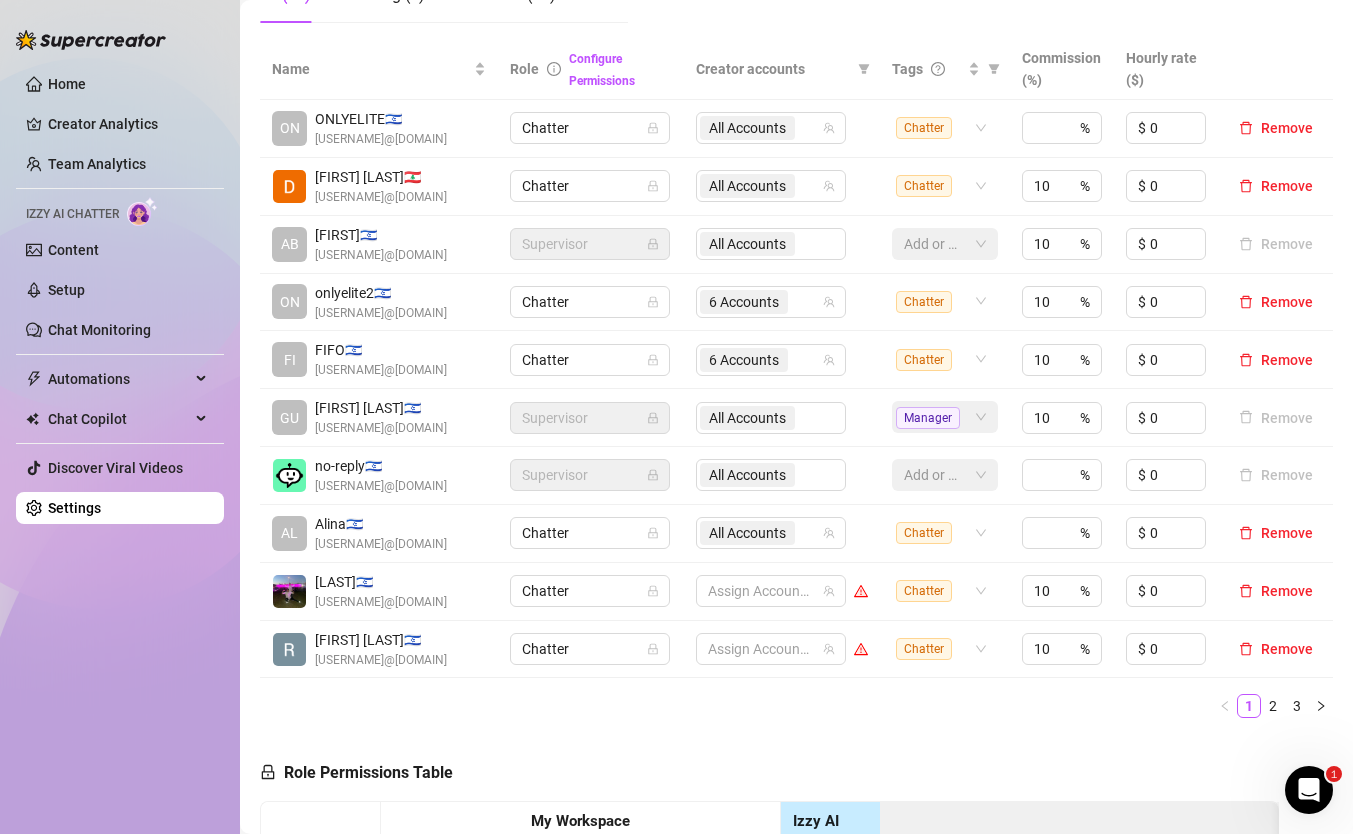 scroll, scrollTop: 430, scrollLeft: 0, axis: vertical 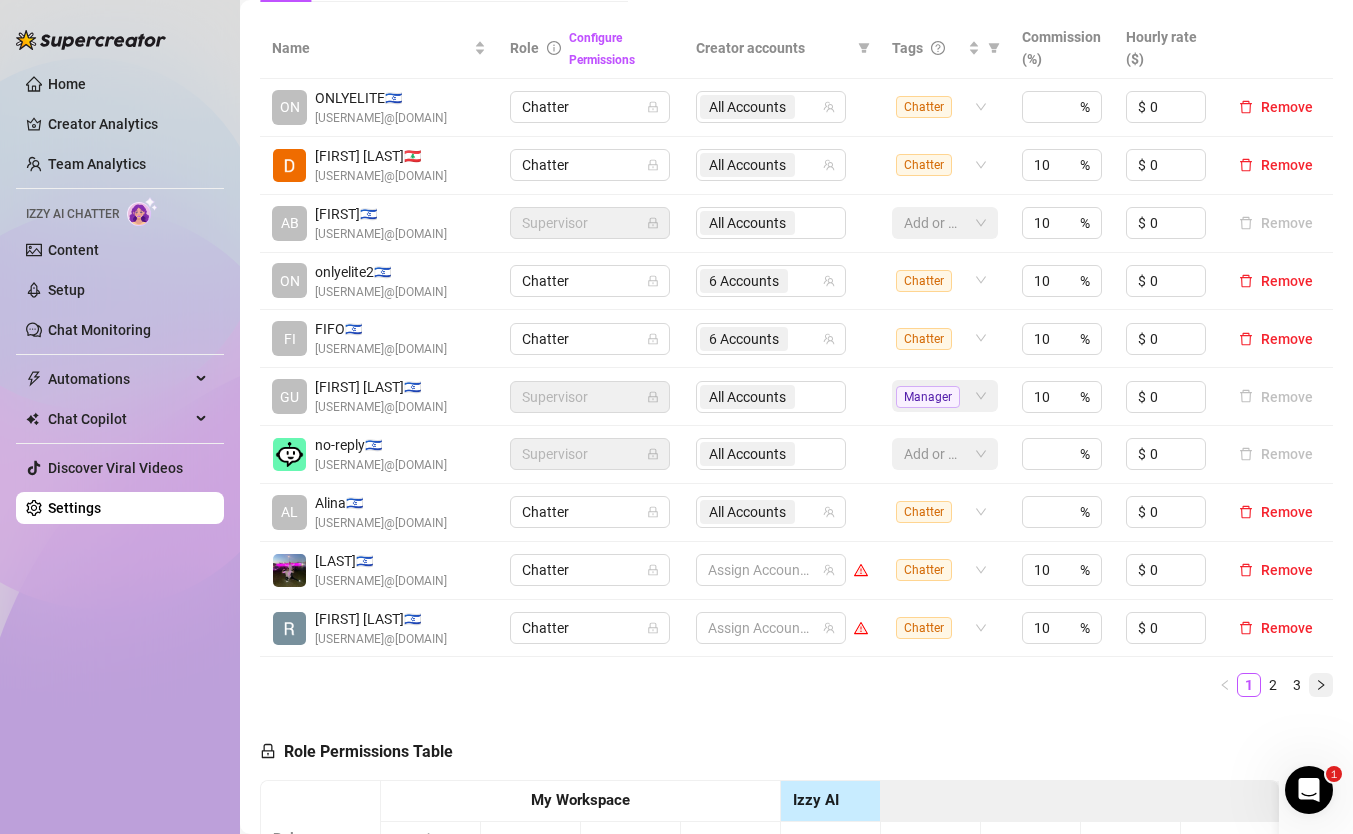 click at bounding box center (1321, 685) 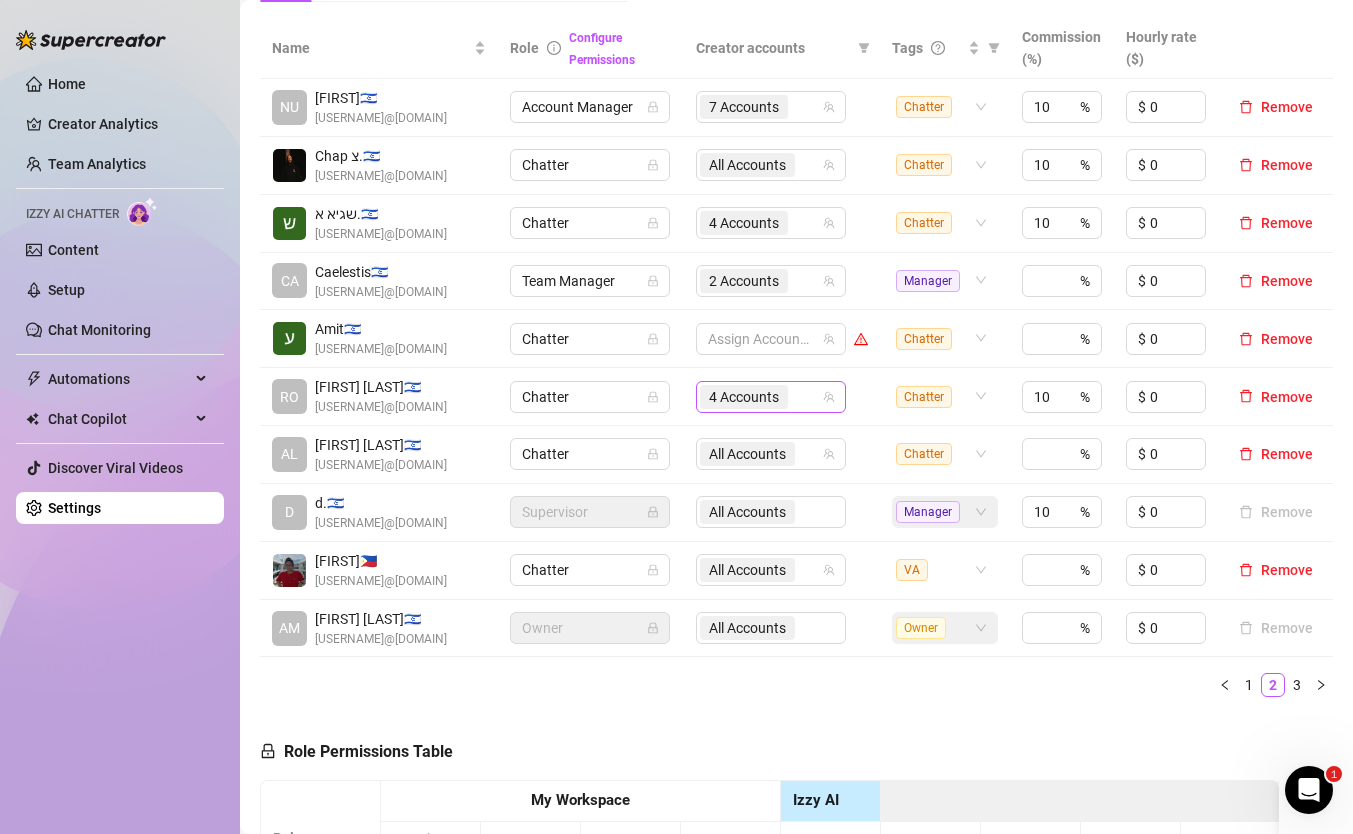 click on "4 Accounts" at bounding box center (760, 397) 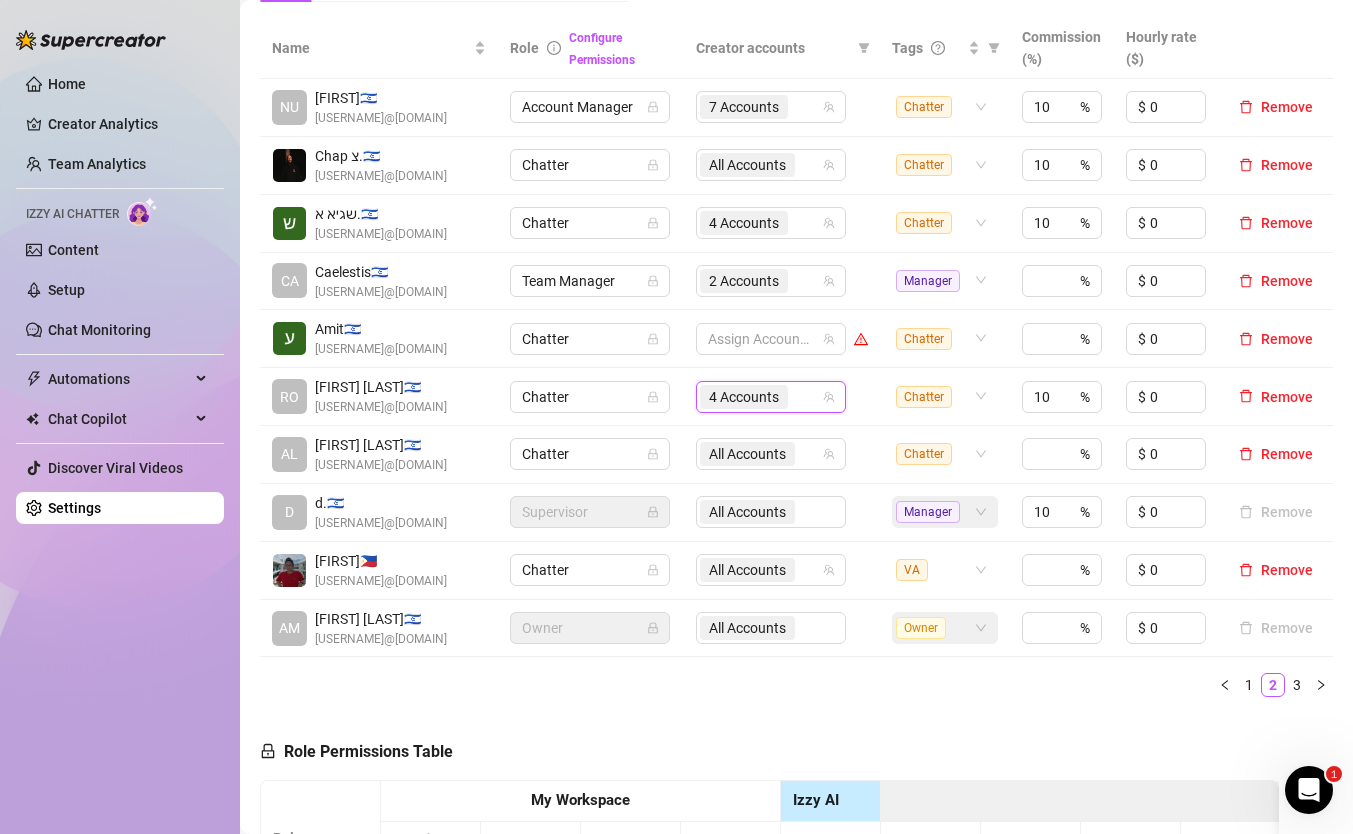 click on "1 2 3" at bounding box center (796, 685) 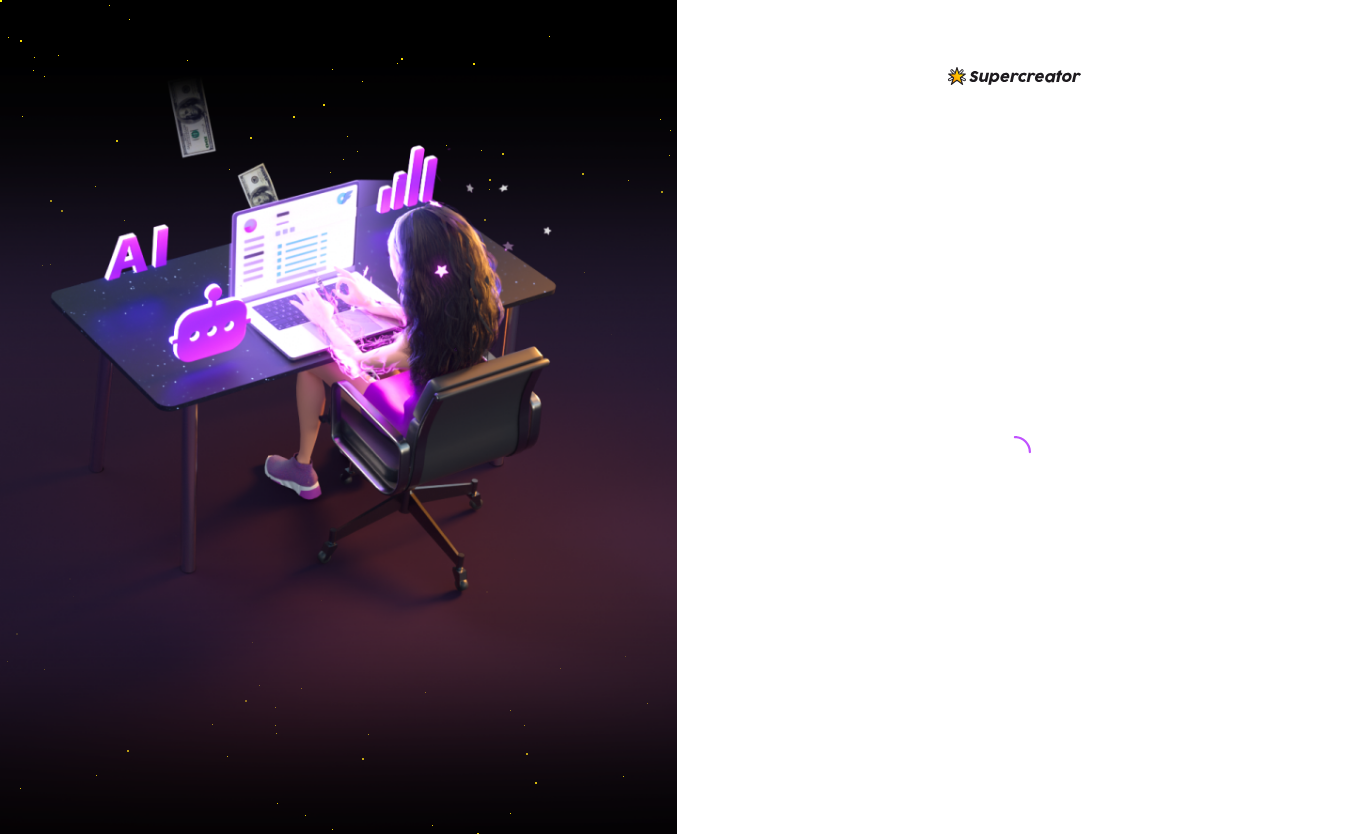 scroll, scrollTop: 0, scrollLeft: 0, axis: both 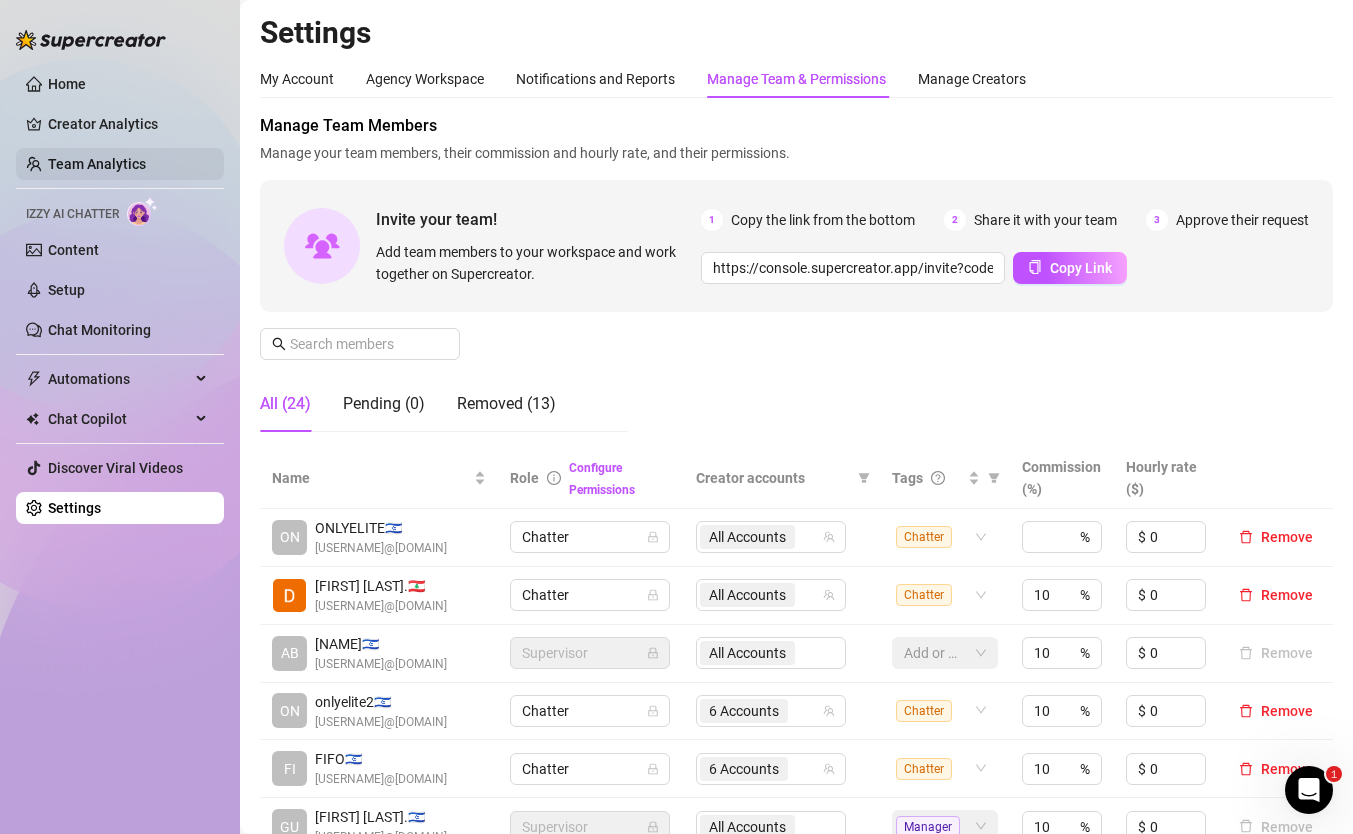 click on "Team Analytics" at bounding box center [97, 164] 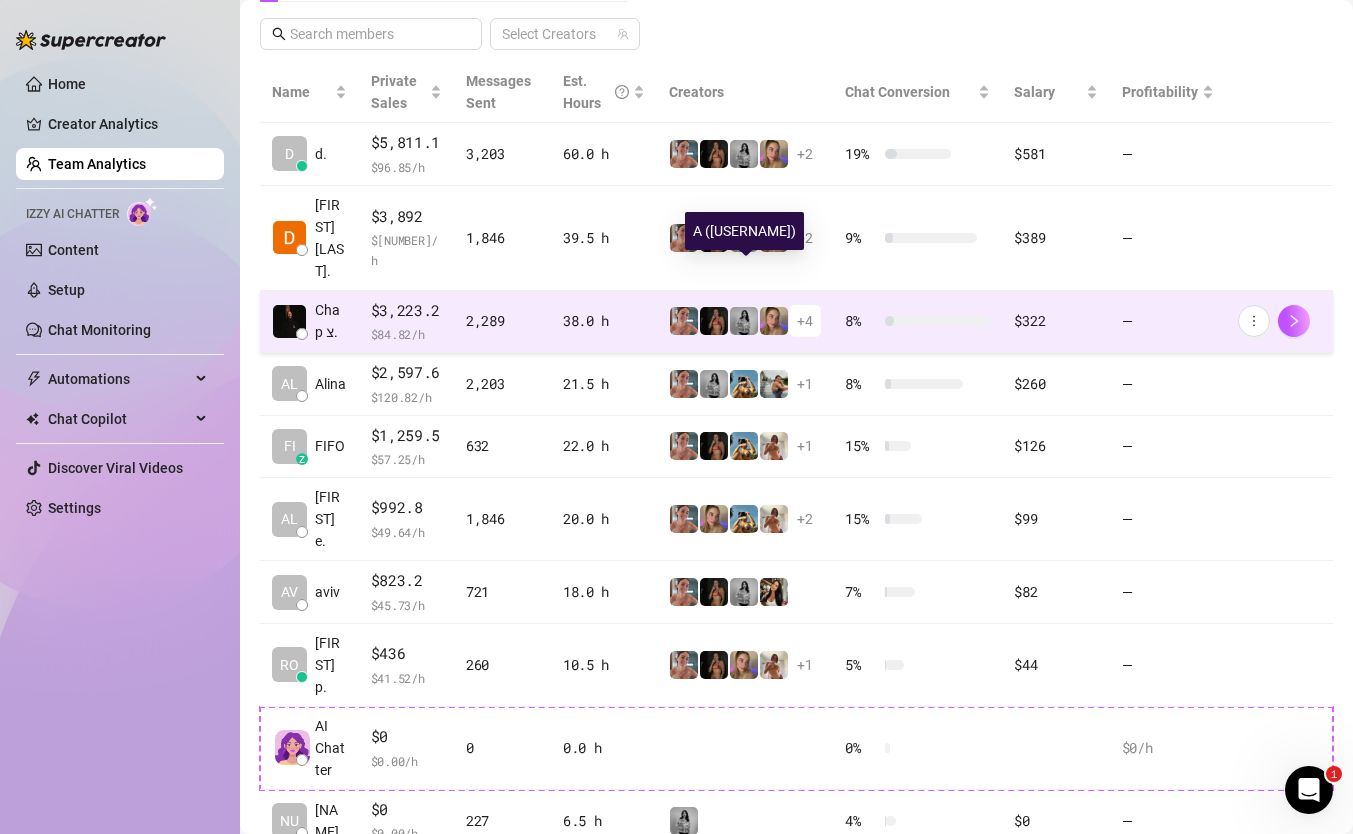 scroll, scrollTop: 0, scrollLeft: 0, axis: both 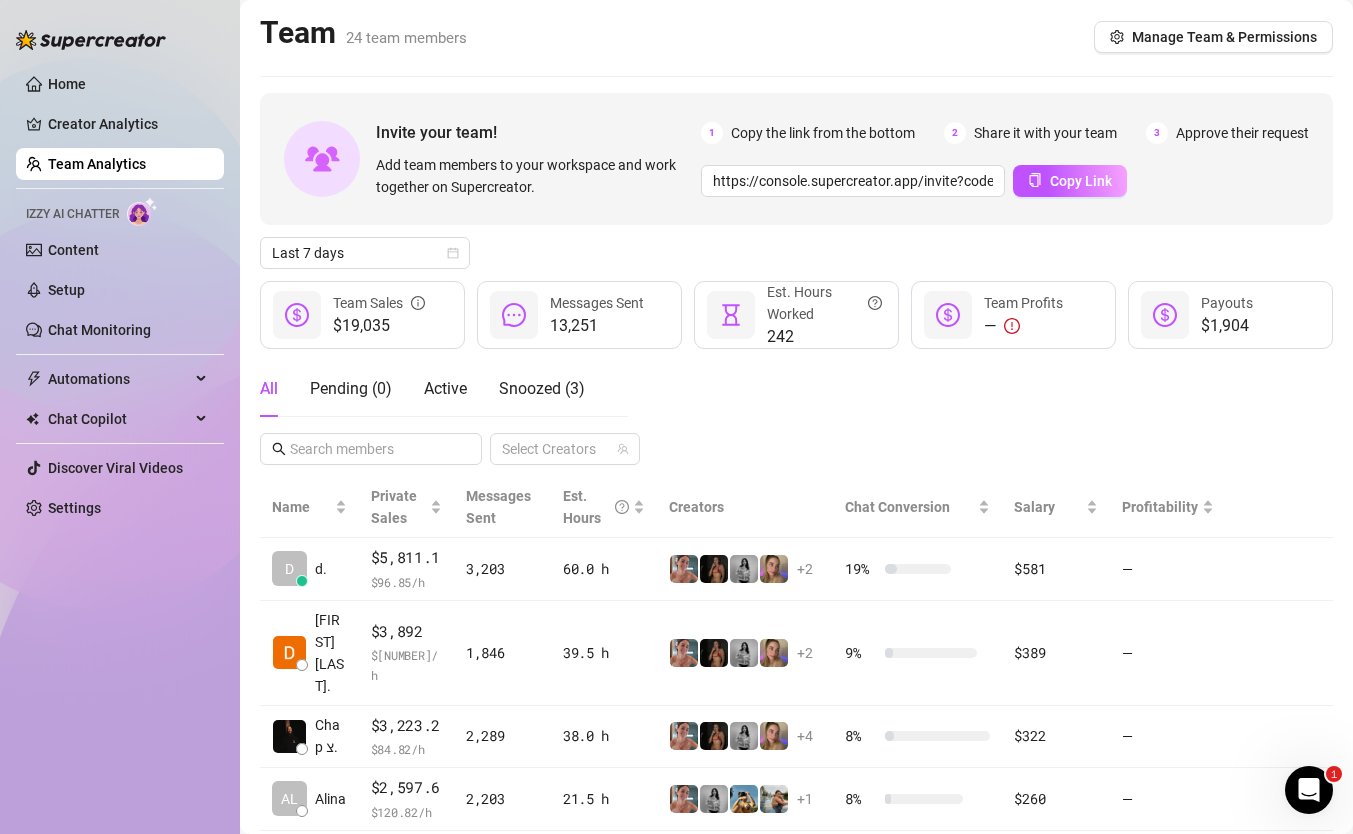 click on "Invite your team! Add team members to your workspace and work together on Supercreator. 1 Copy the link from the bottom 2 Share it with your team 3 Approve their request https://console.supercreator.app/invite?code=BO0Y8eoWDncUNWqJLeyLV7trNxq1&workspace=OnlyElite. Copy Link Last 7 days $19,035 Team Sales 13,251 Messages Sent 242 Est. Hours Worked — Team Profits $1,904 Payouts All Pending ( 0 ) Active Snoozed ( 3 ) Select Creators Name Private Sales Messages Sent Est. Hours Creators Chat Conversion Salary Profitability D d. $5,811.1 $ 96.85 /h 3,203 60.0 h + 2 19 % $581 — [FIRST] [LAST]. $3,892 $ 98.53 /h 1,846 39.5 h + 2 9 % $389 — Chap צ. $3,223.2 $ 84.82 /h 2,289 38.0 h + 4 8 % $322 — AL [FIRST] $2,597.6 $ 120.82 /h 2,203 21.5 h + 1 8 % $260 — FI z FIFO $1,259.5 $ 57.25 /h 632 22.0 h + 1 15 % $126 — AL [FIRST] e. $992.8 $ 49.64 /h 1,846 20.0 h + 2 15 % $99 — AV [FIRST] $823.2 $ 45.73 /h 721 18.0 h 7 % $82 — RO [FIRST] p. $436 $ 41.52 /h 260 10.5 h + 1 5 % $44 — AI Chatter $0 $ 0.00 /h 0 0.0 h 0 % $0 $" at bounding box center (796, 708) 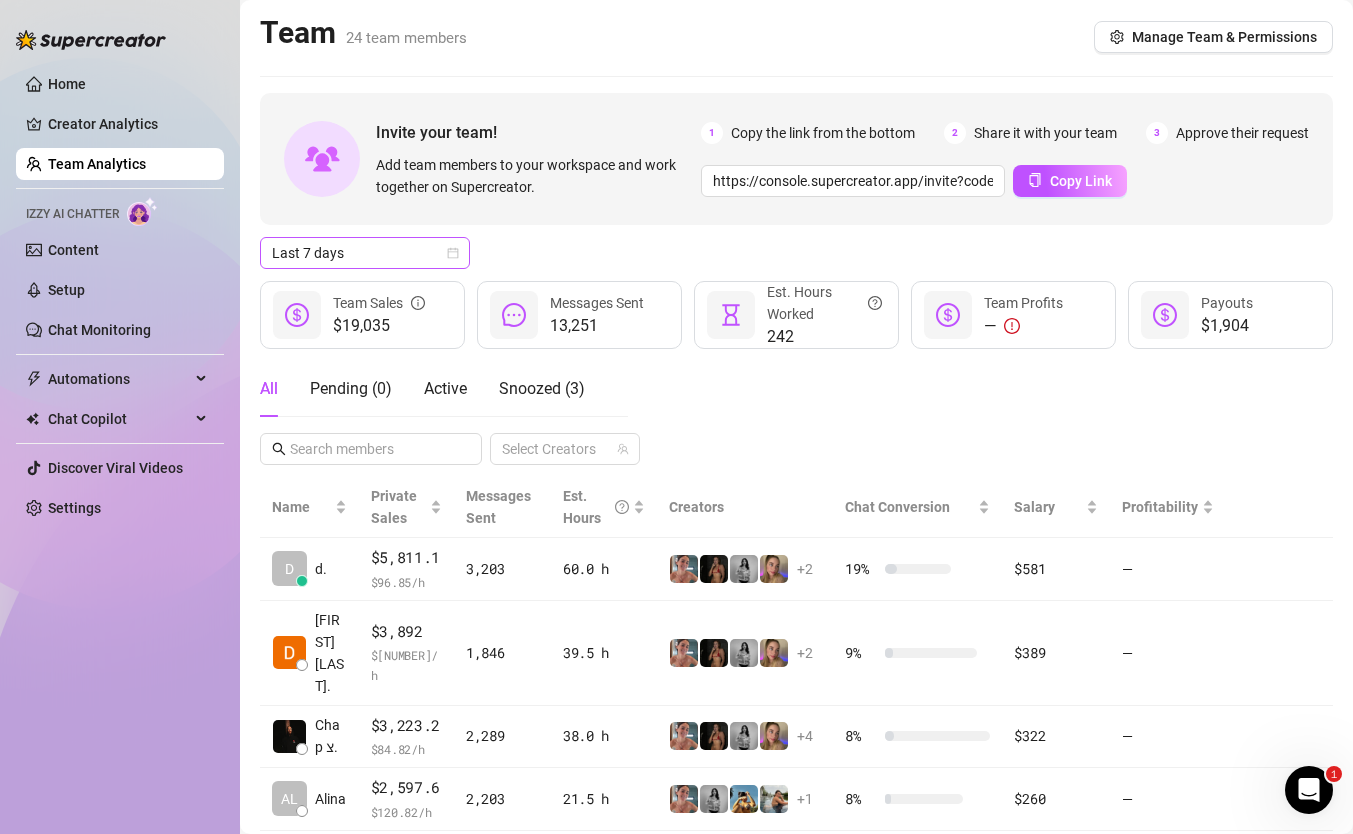 click on "Last 7 days" at bounding box center [365, 253] 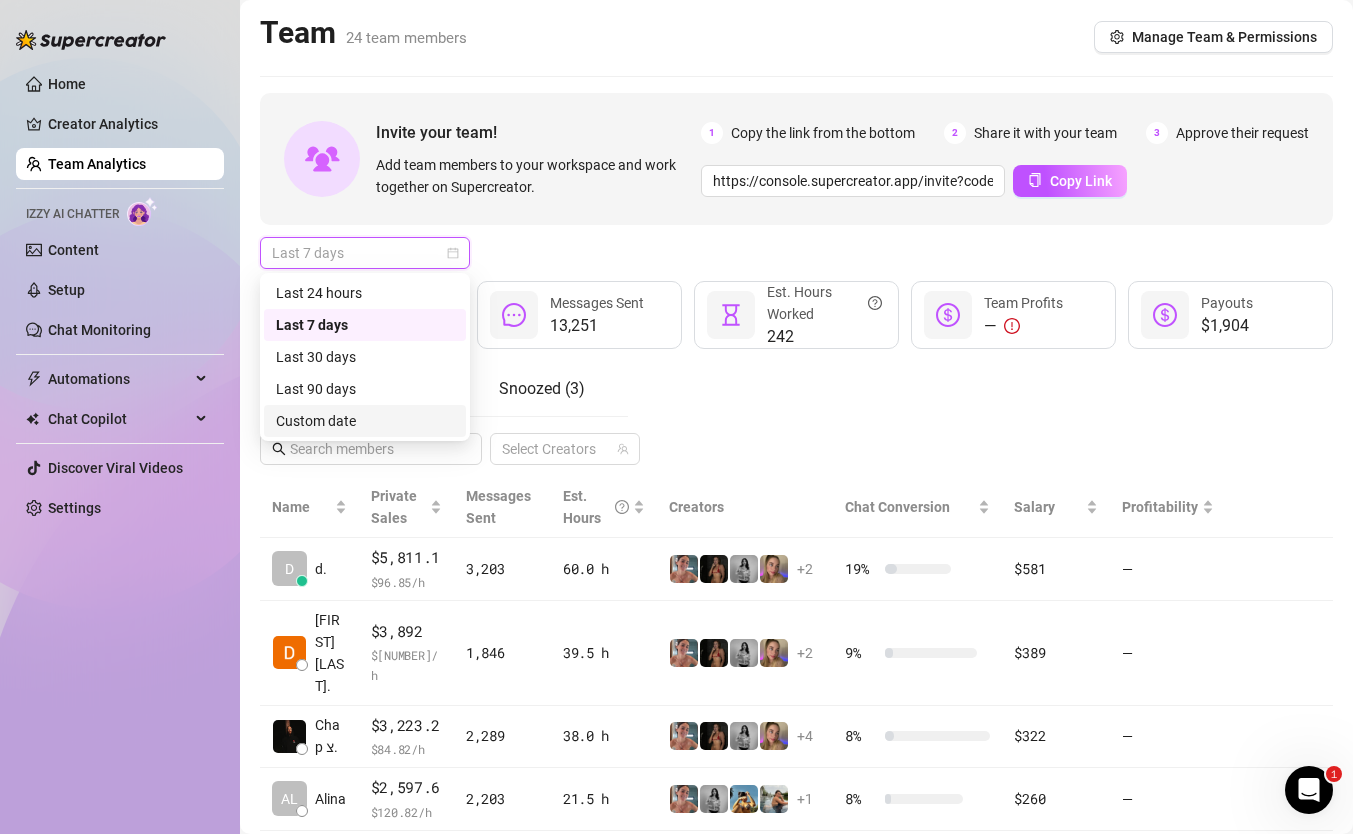 click on "Custom date" at bounding box center [365, 421] 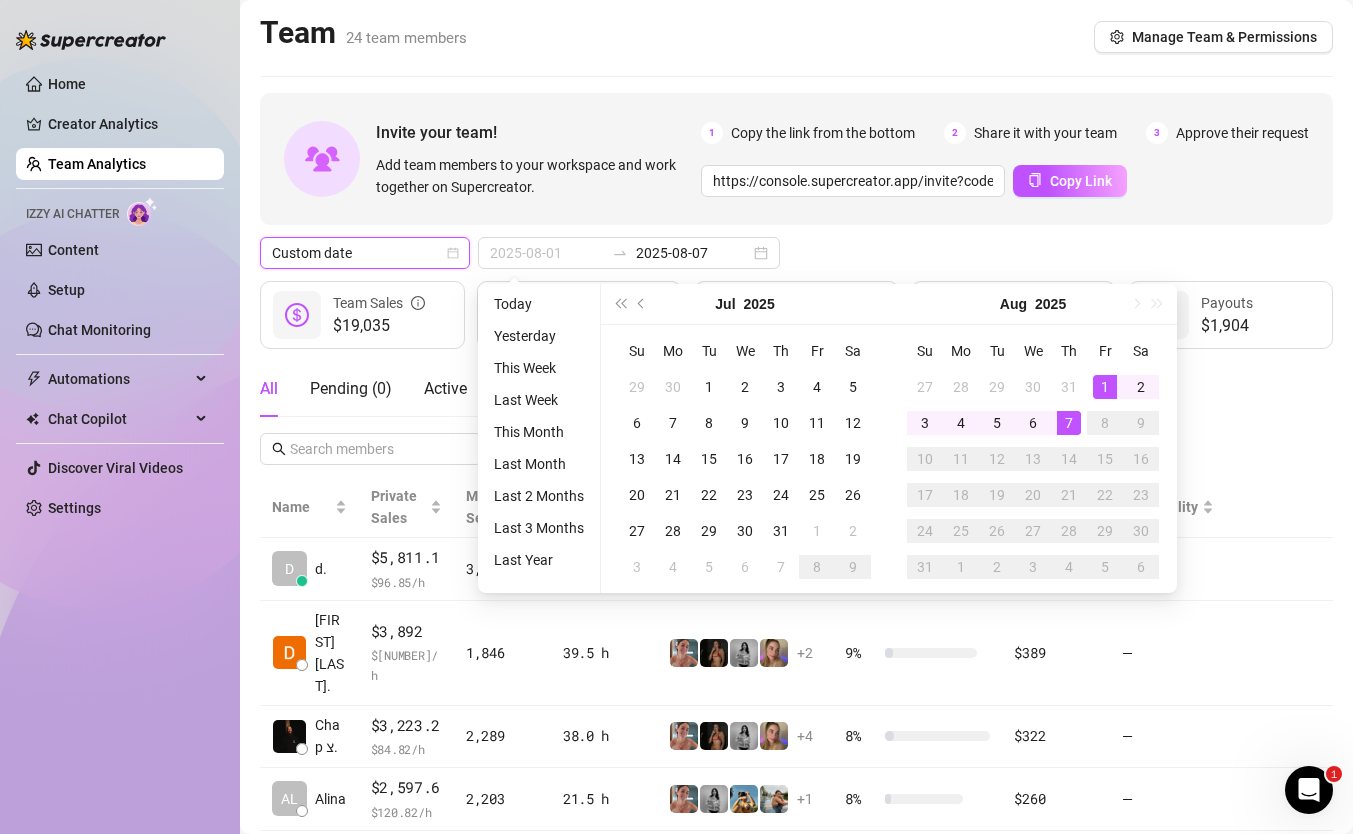 type on "2025-08-07" 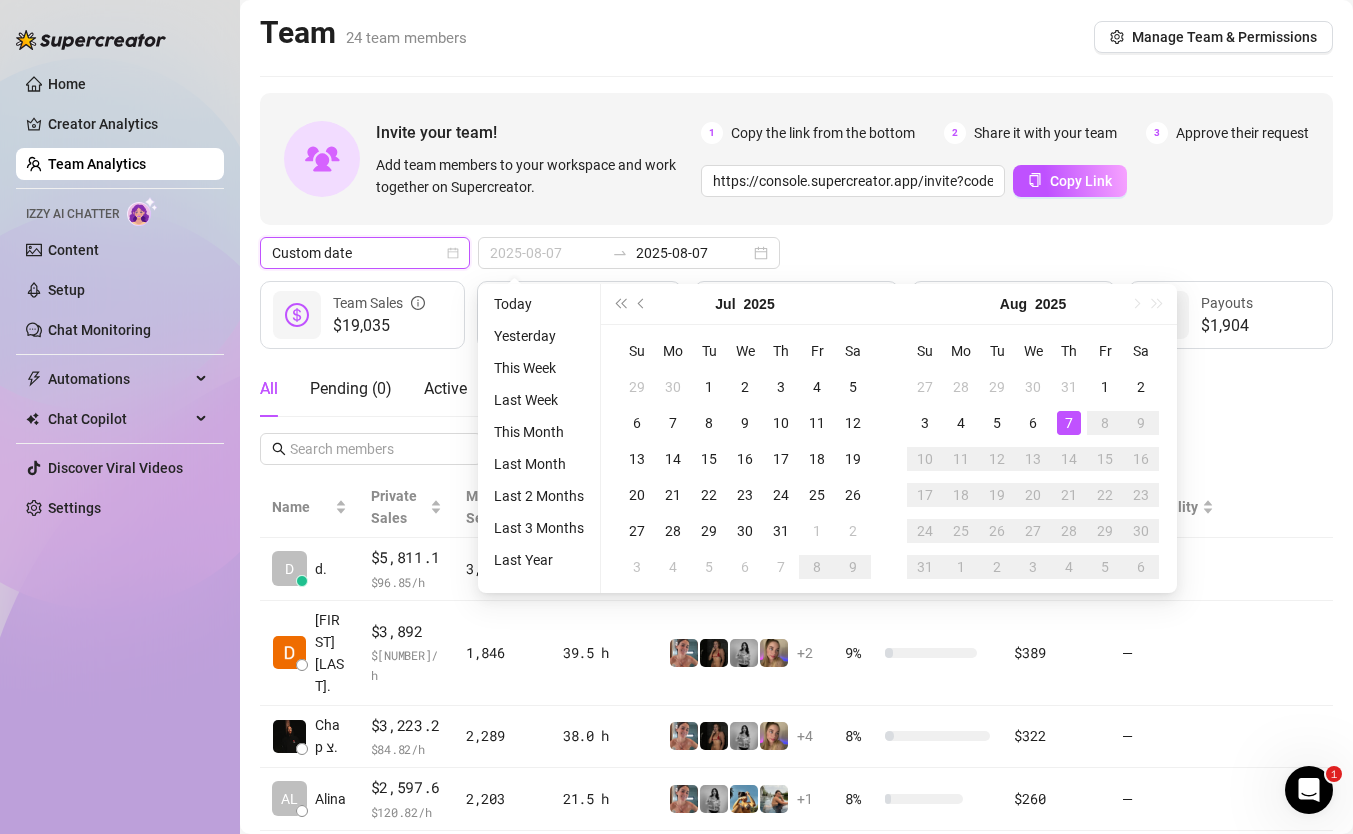 click on "7" at bounding box center (1069, 423) 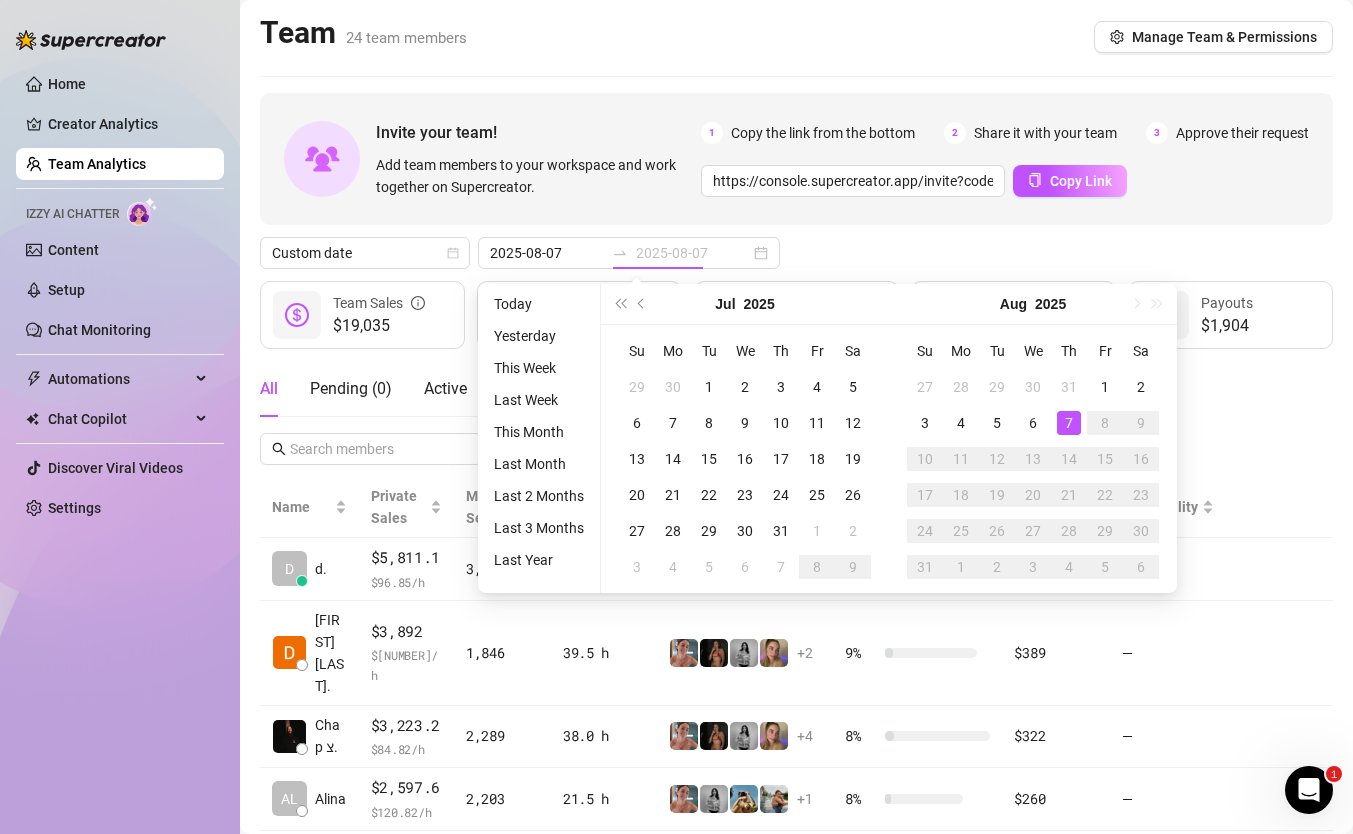 click on "7" at bounding box center (1069, 423) 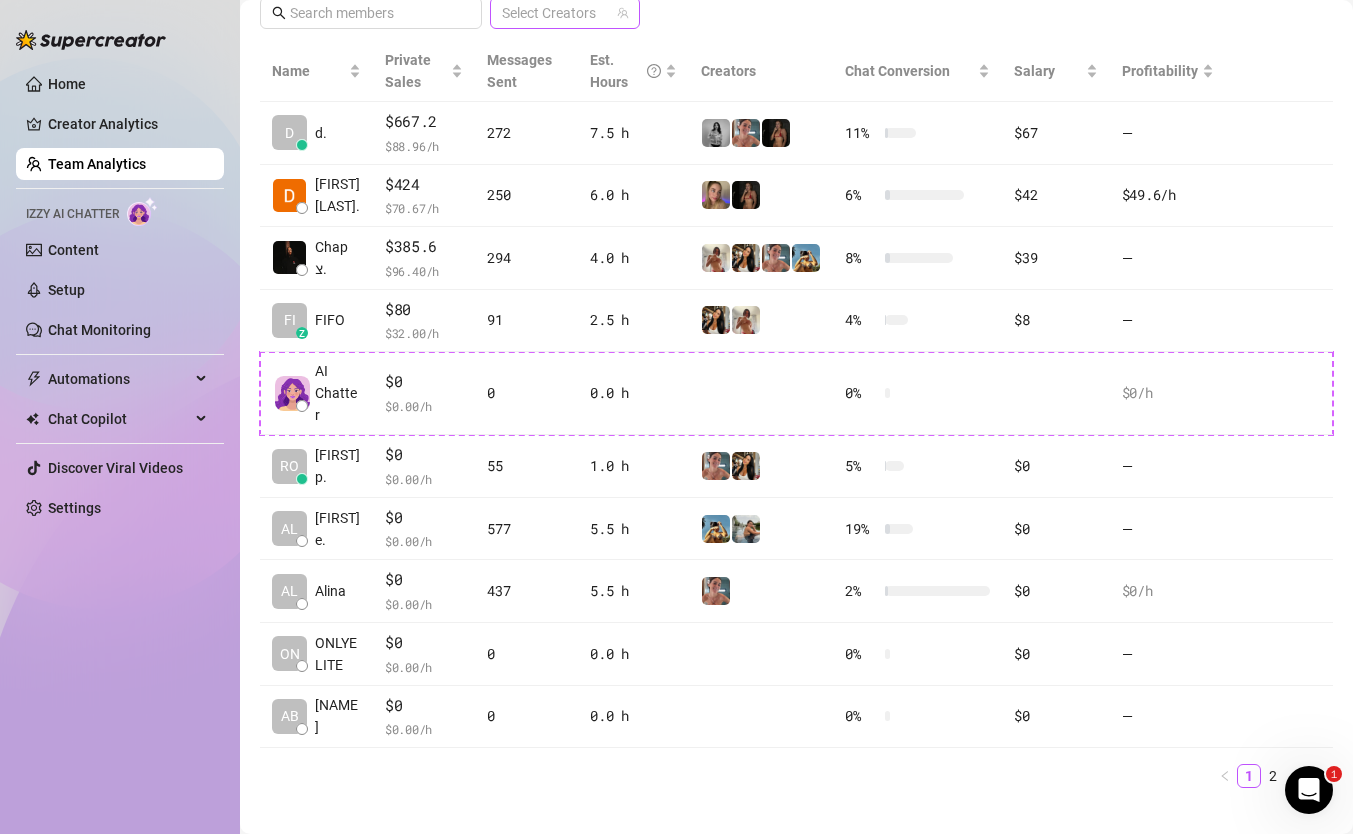 scroll, scrollTop: 442, scrollLeft: 0, axis: vertical 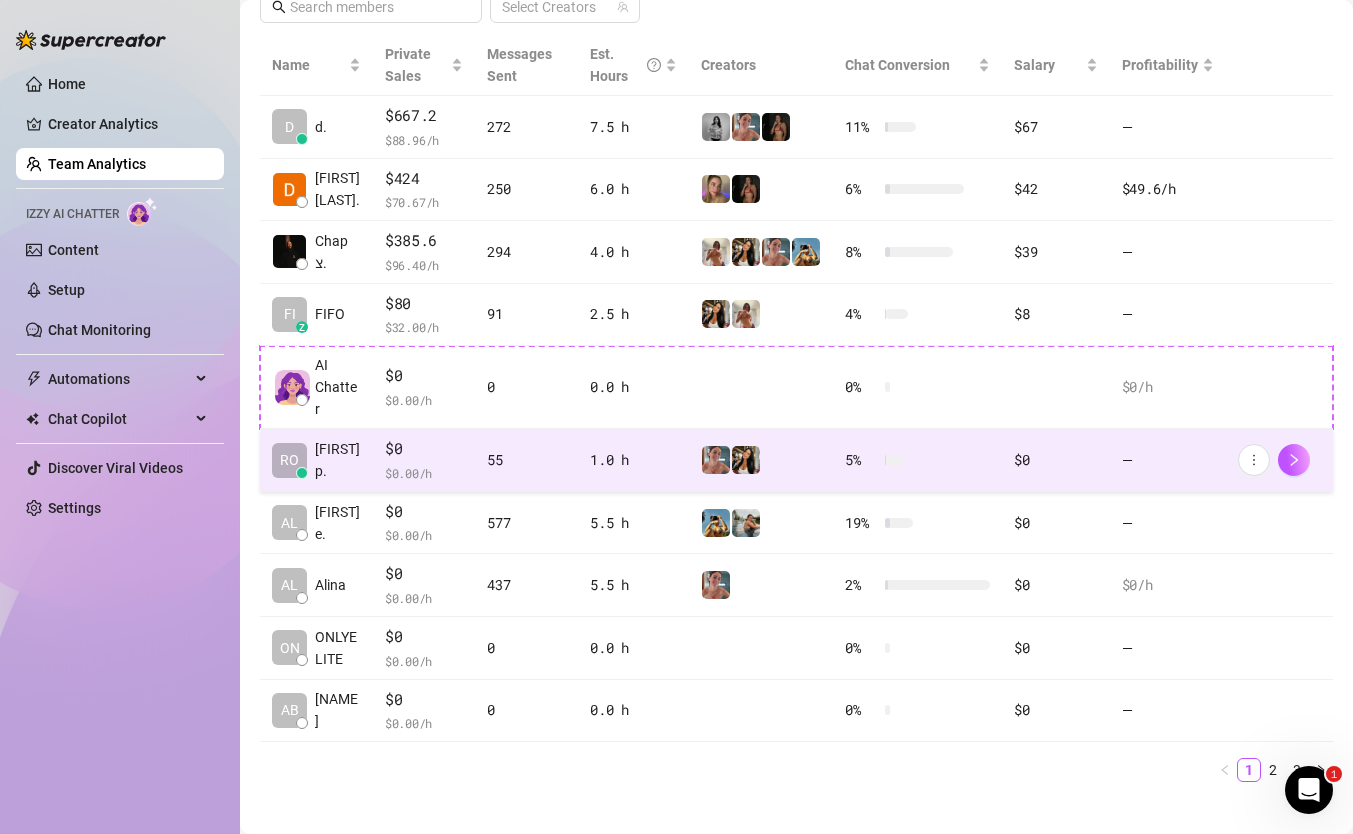 click on "1.0 h" at bounding box center [633, 460] 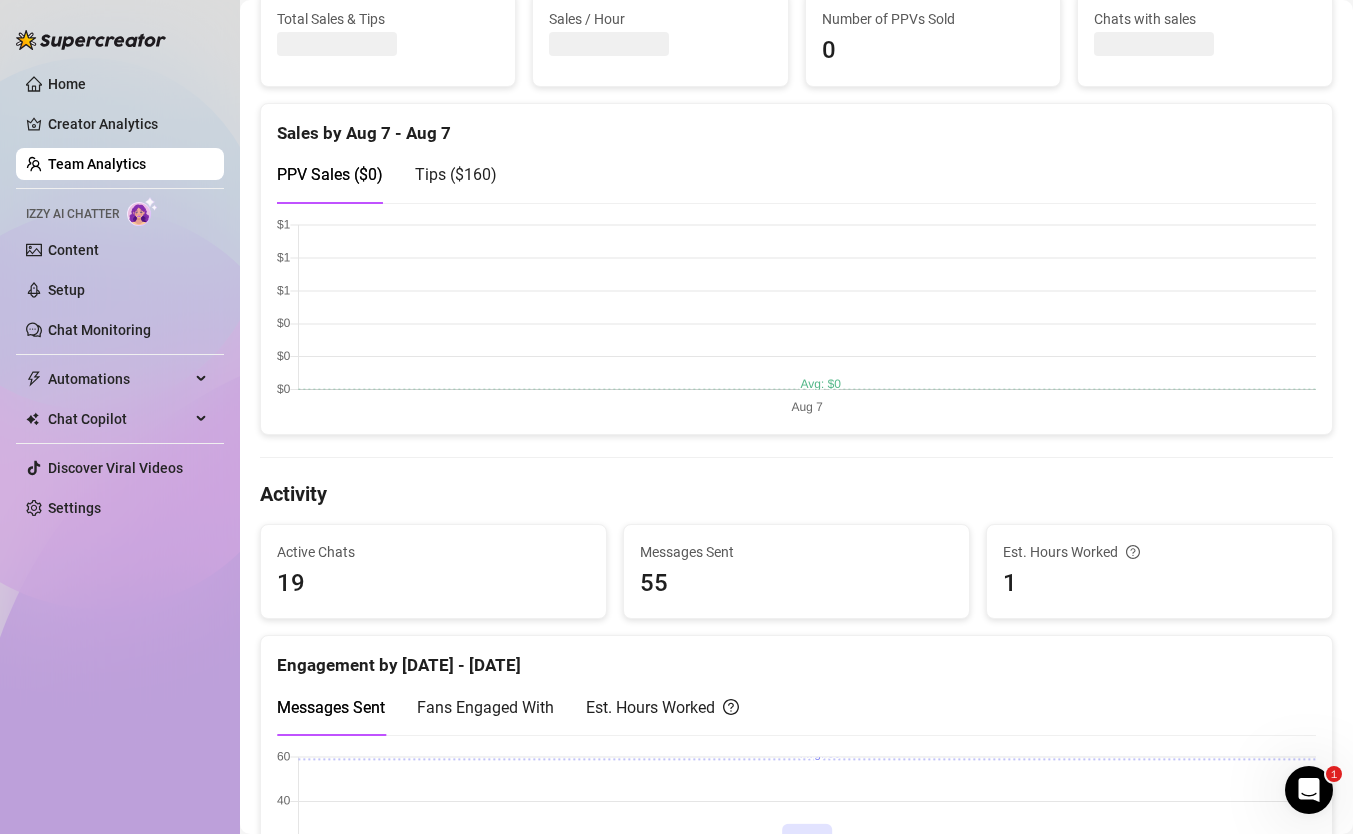 click on "Tips ( $[NUMBER] )" at bounding box center (456, 174) 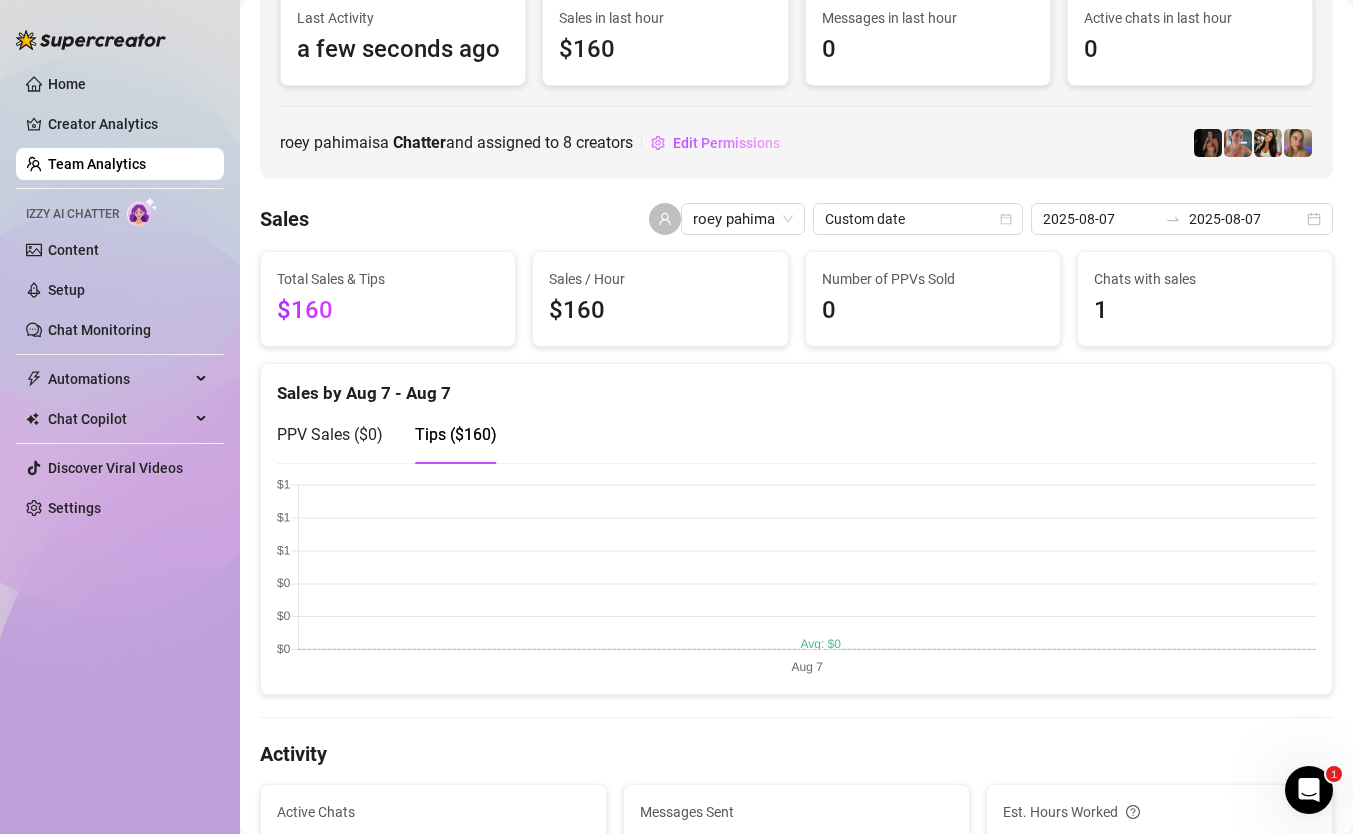 scroll, scrollTop: 0, scrollLeft: 0, axis: both 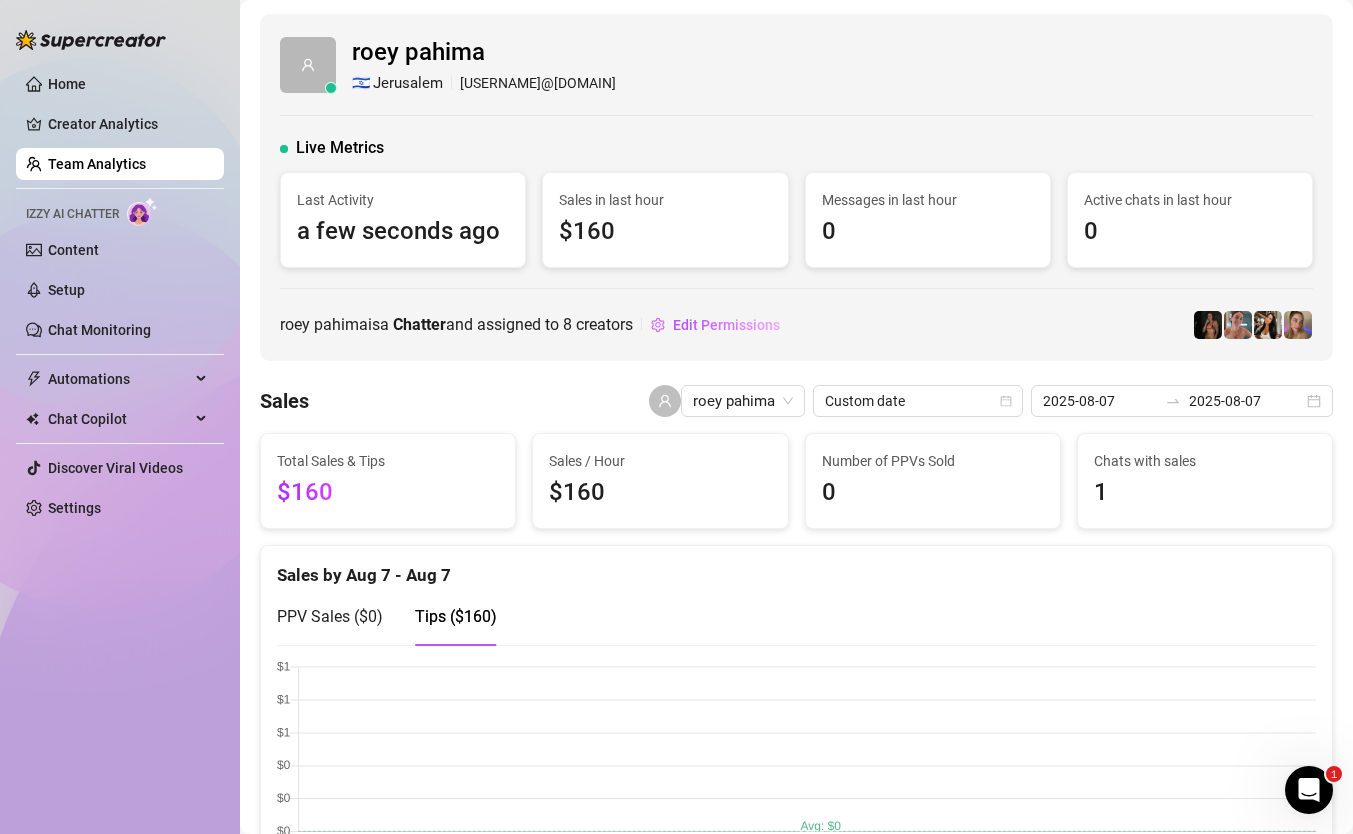 click on "Team Analytics" at bounding box center (97, 164) 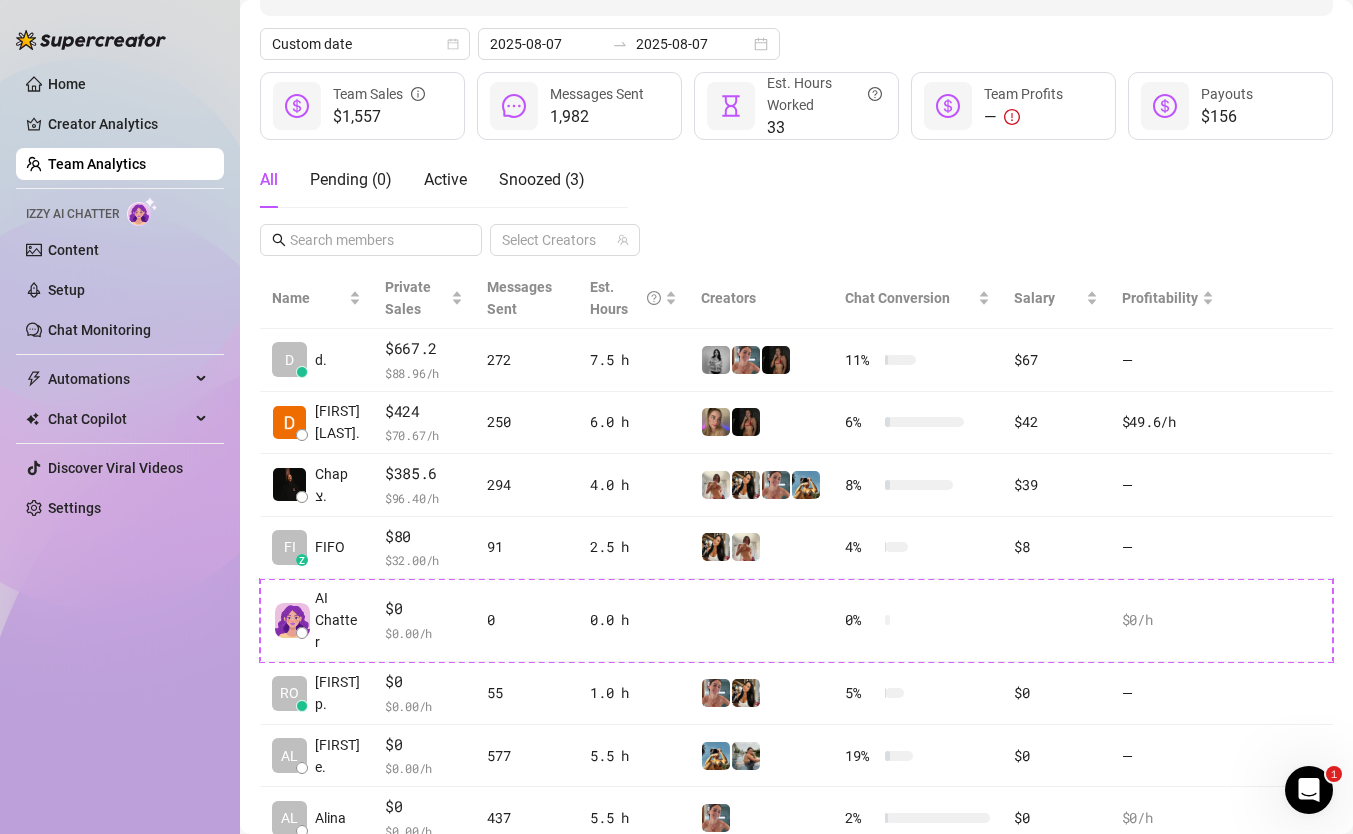 scroll, scrollTop: 203, scrollLeft: 0, axis: vertical 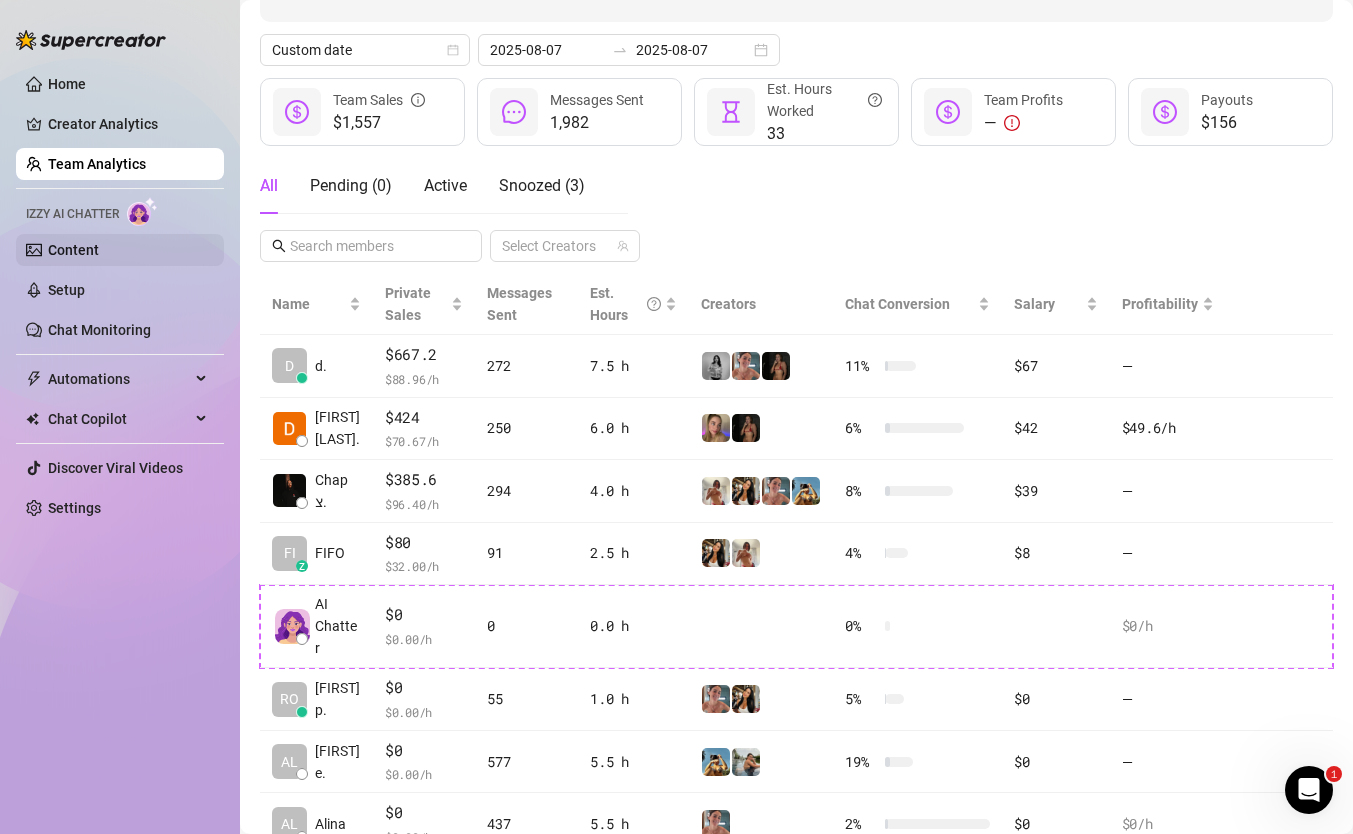 click on "Content" at bounding box center (73, 250) 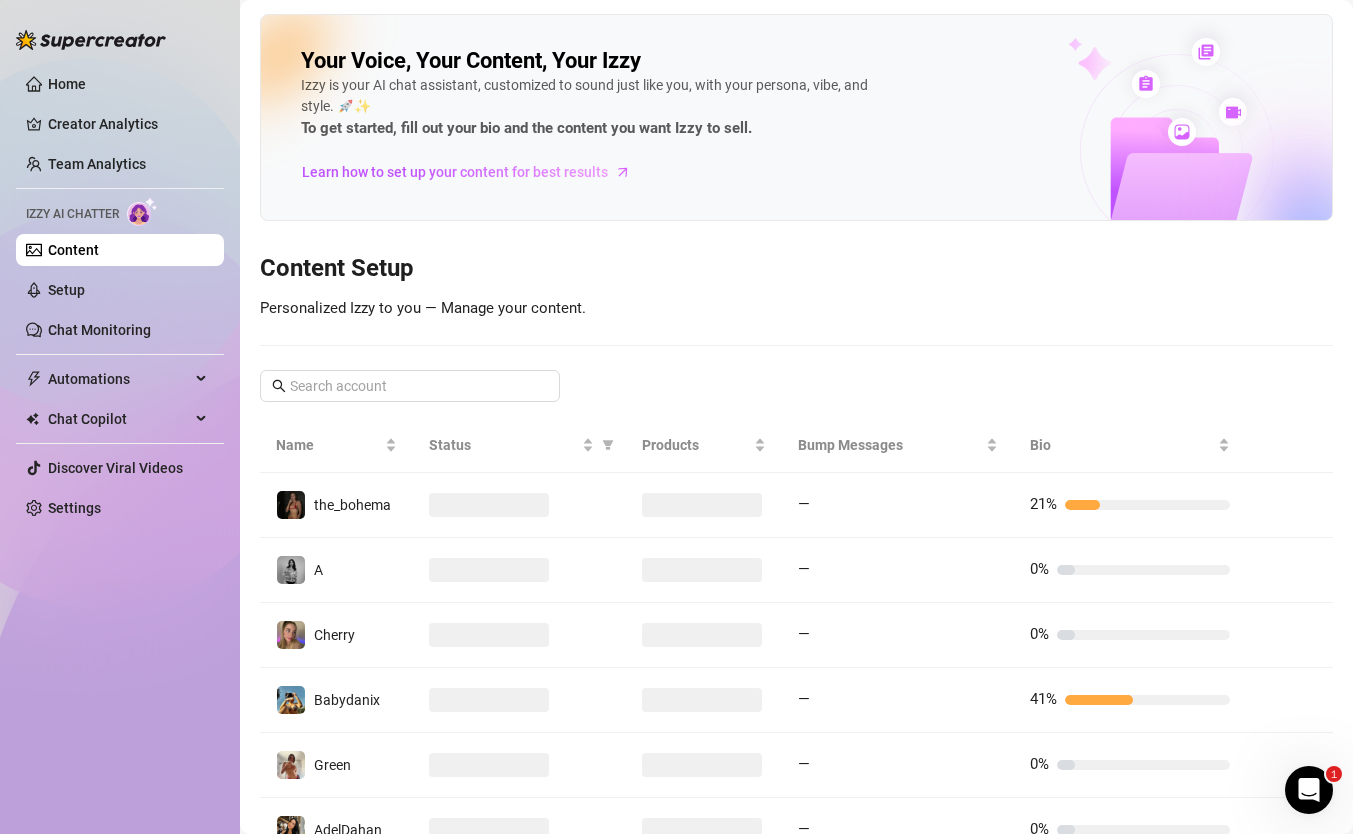 drag, startPoint x: 121, startPoint y: 25, endPoint x: 121, endPoint y: 42, distance: 17 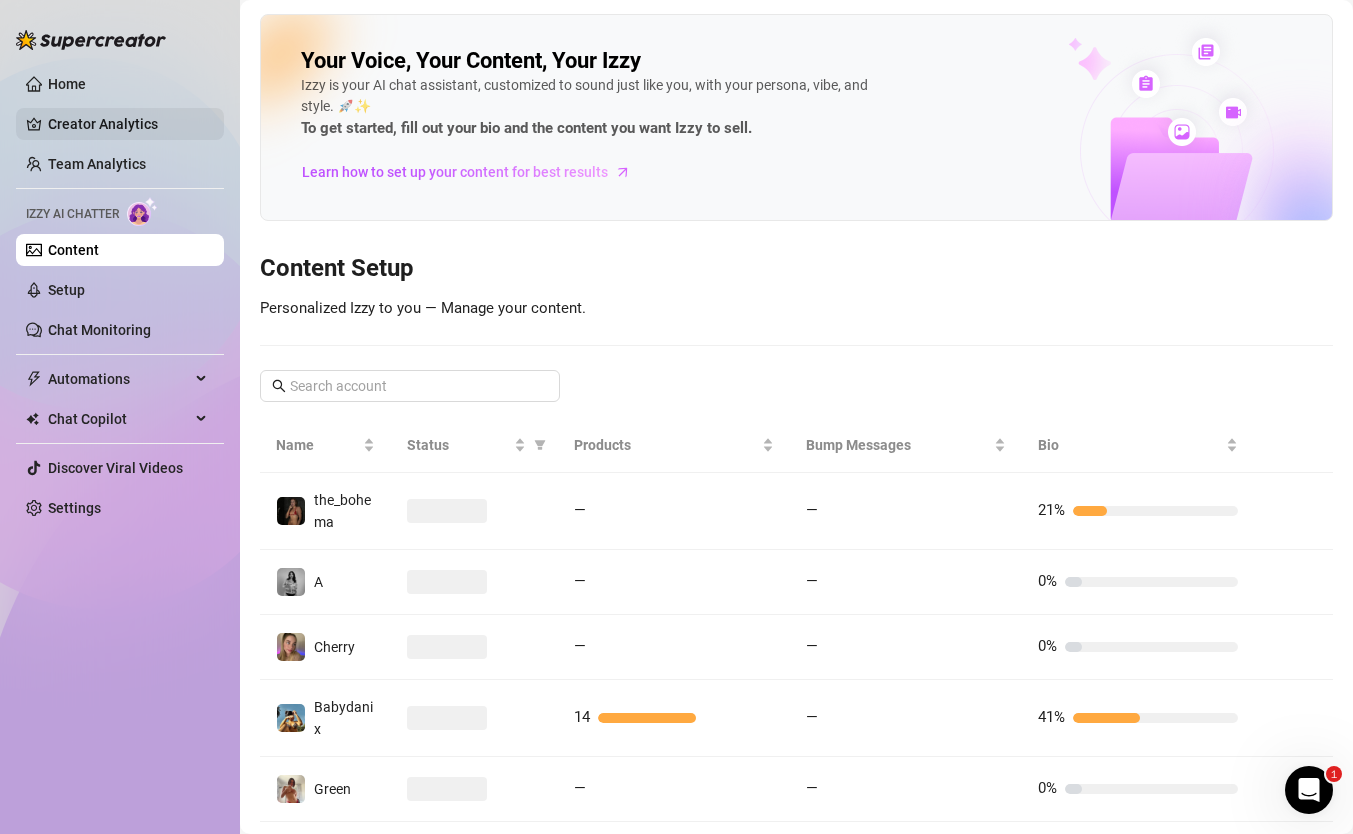 click on "Creator Analytics" at bounding box center (128, 124) 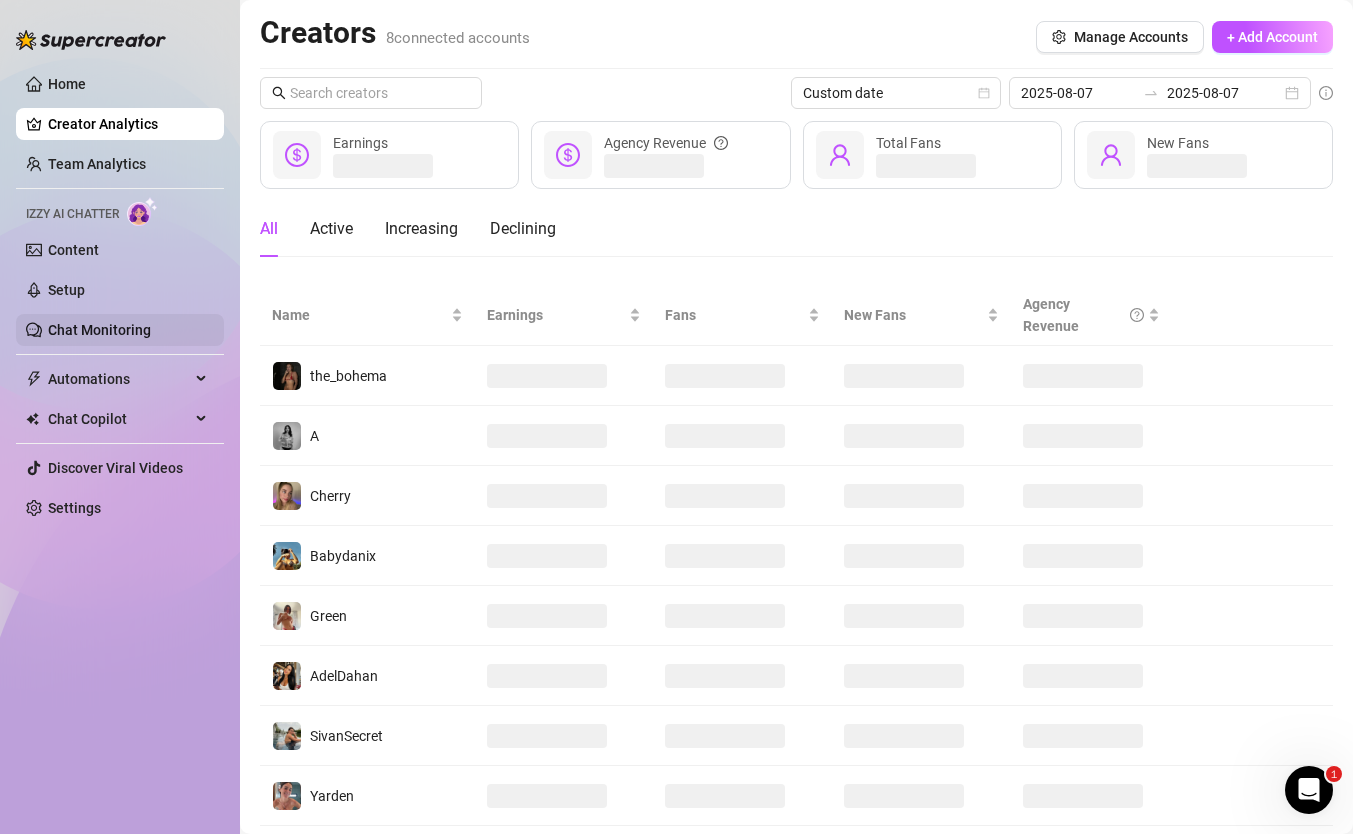 click on "Chat Monitoring" at bounding box center (99, 330) 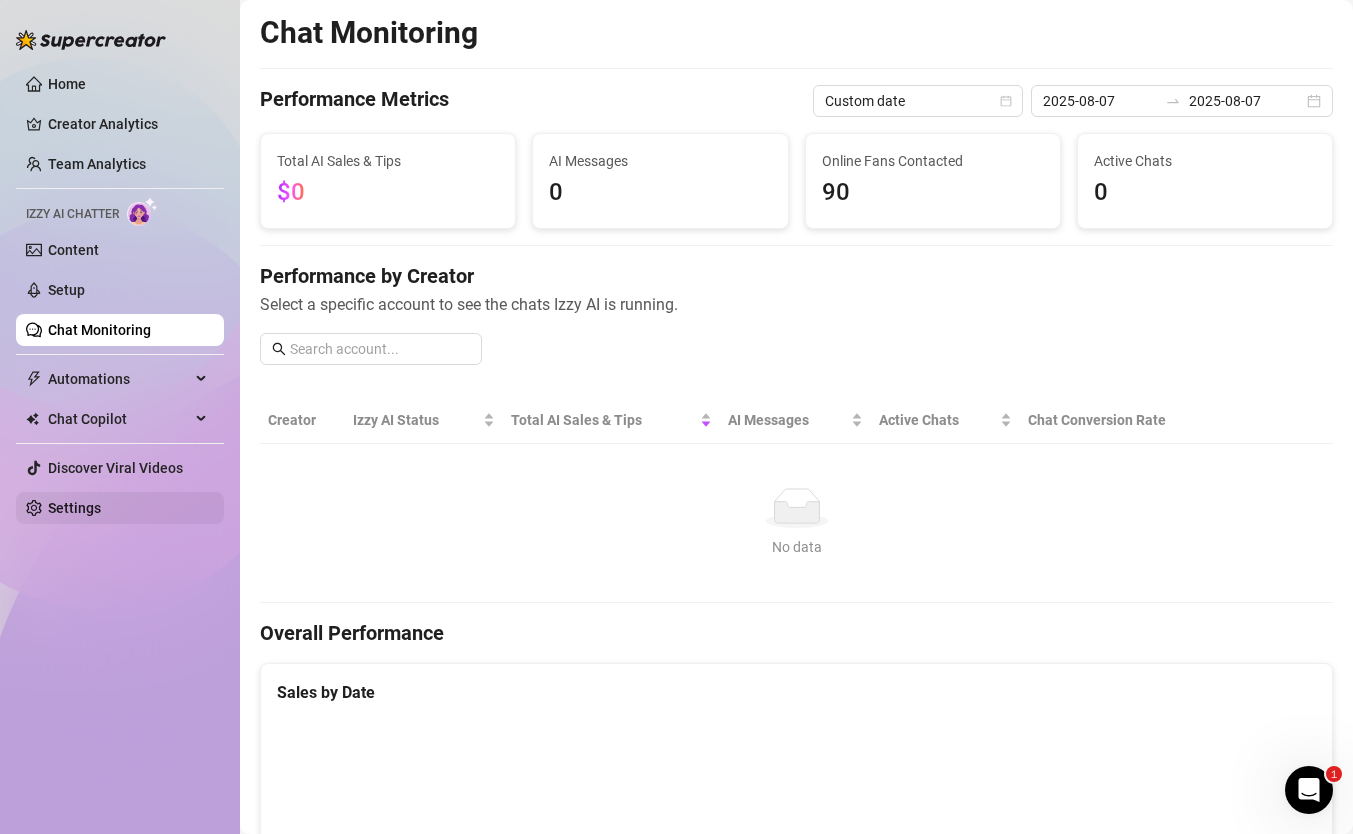 click on "Settings" at bounding box center [74, 508] 